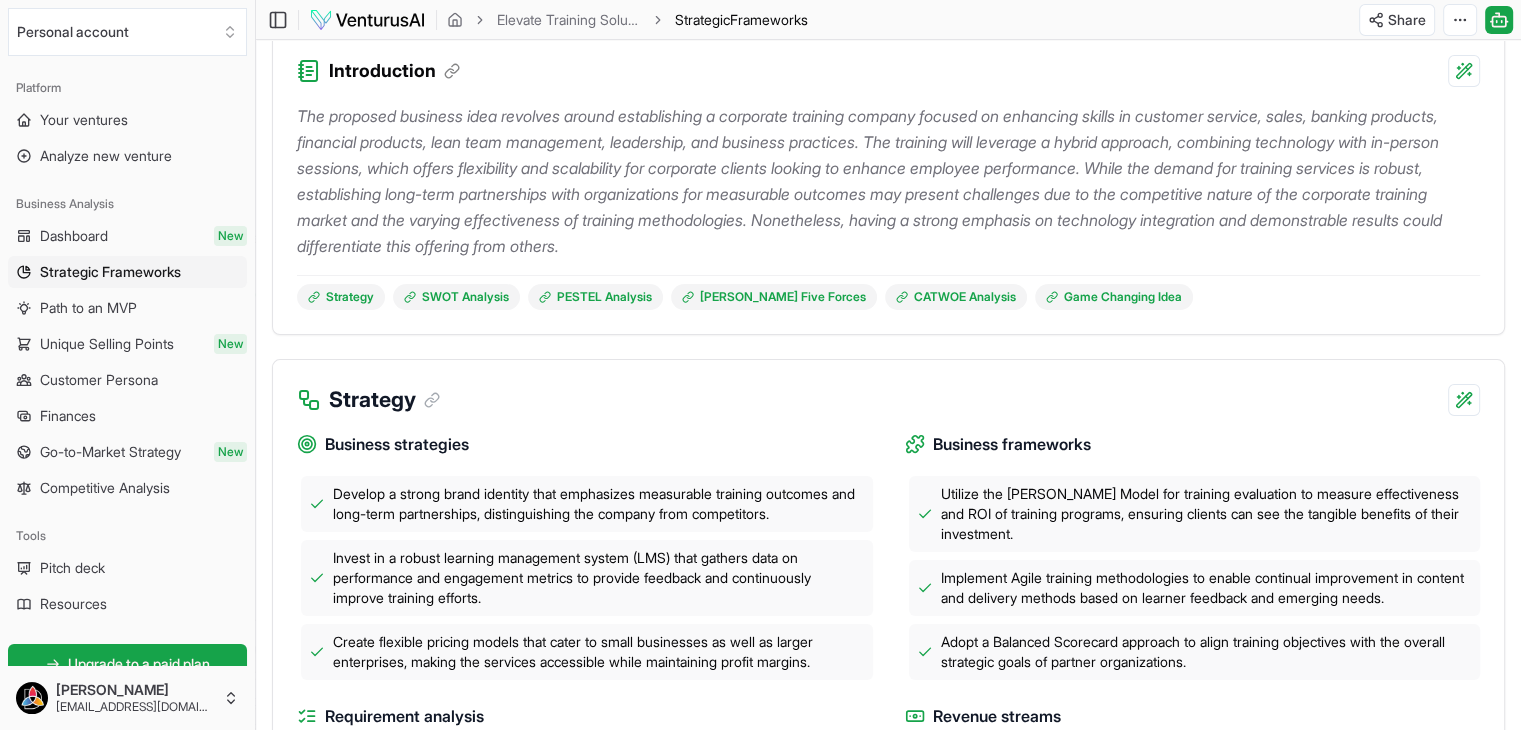 scroll, scrollTop: 0, scrollLeft: 0, axis: both 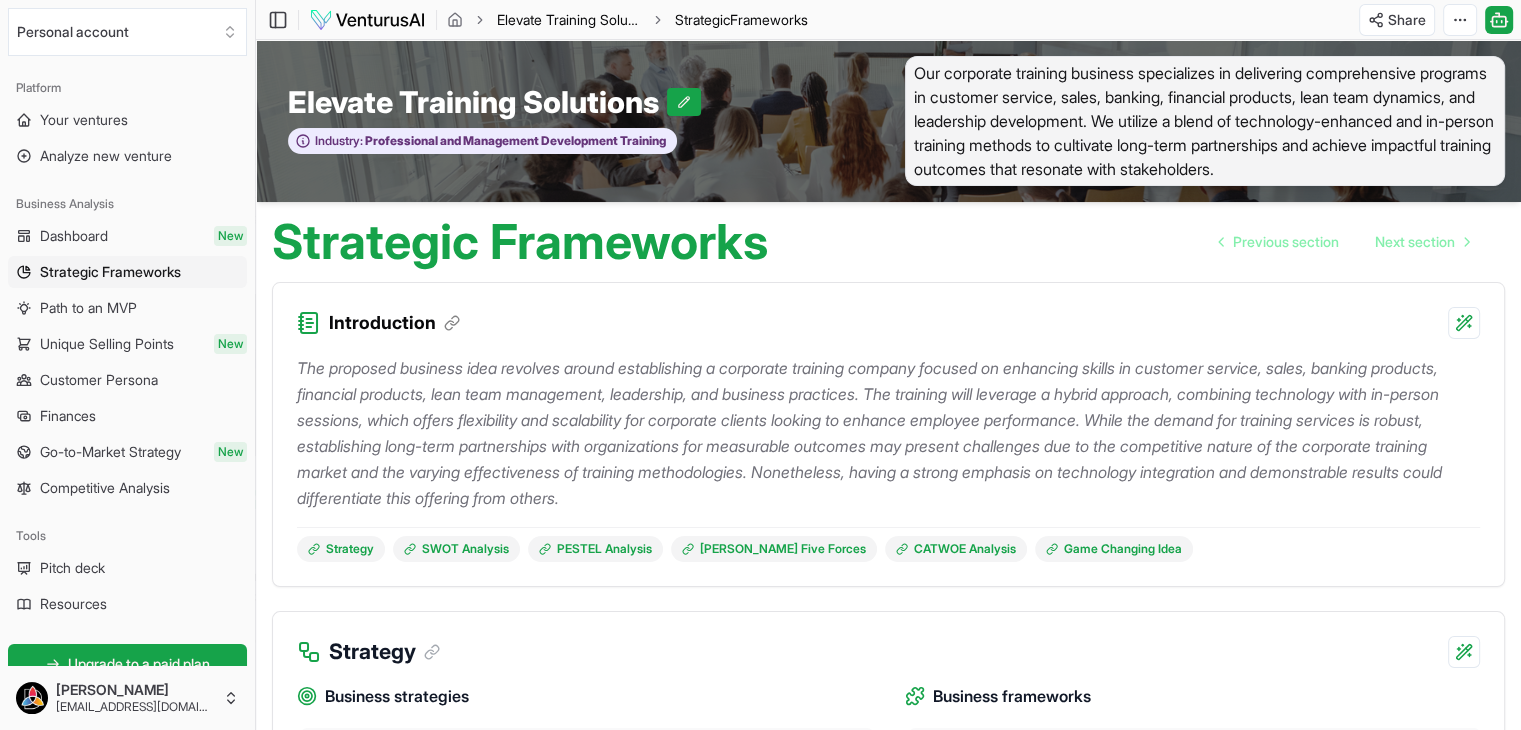 click on "Elevate Training Solutions" at bounding box center [569, 20] 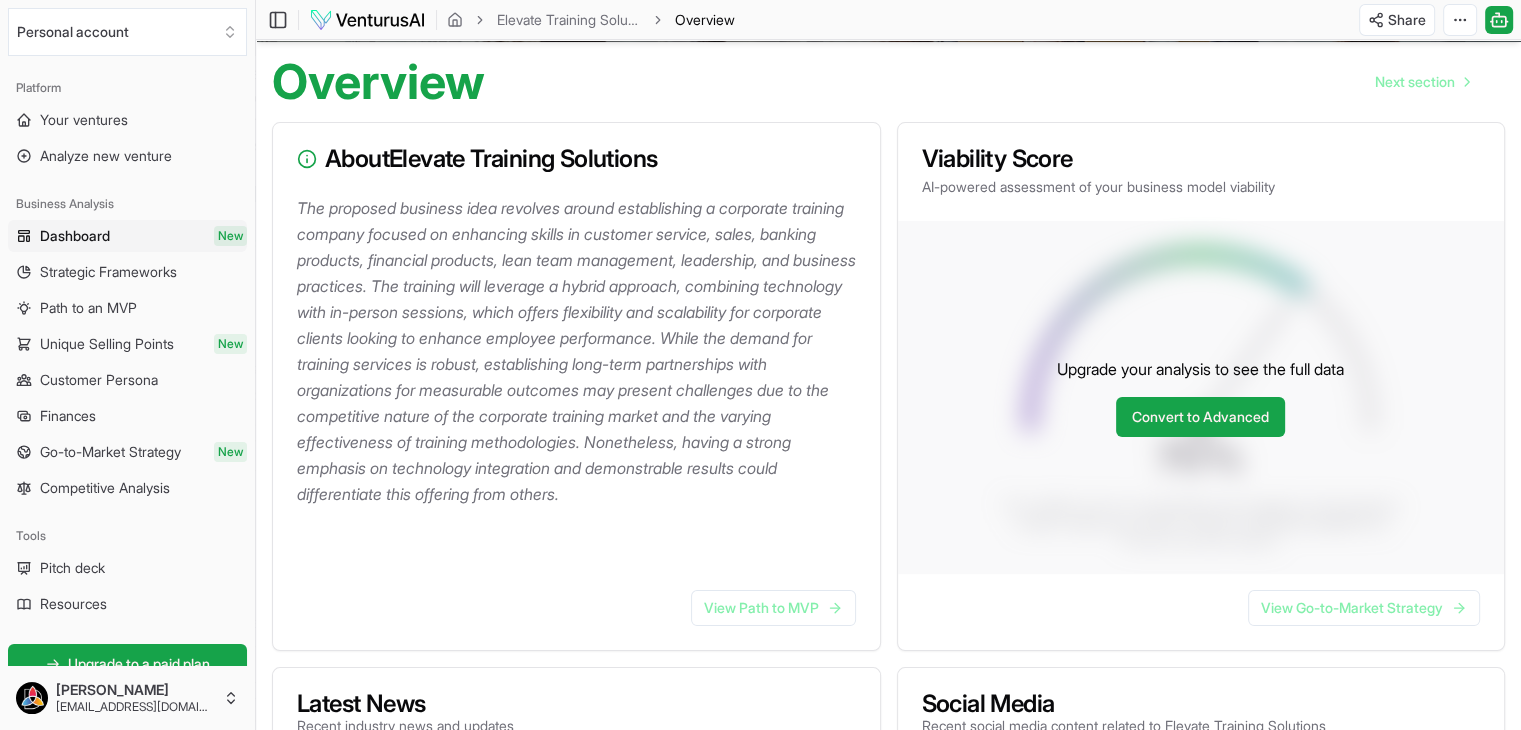 scroll, scrollTop: 76, scrollLeft: 0, axis: vertical 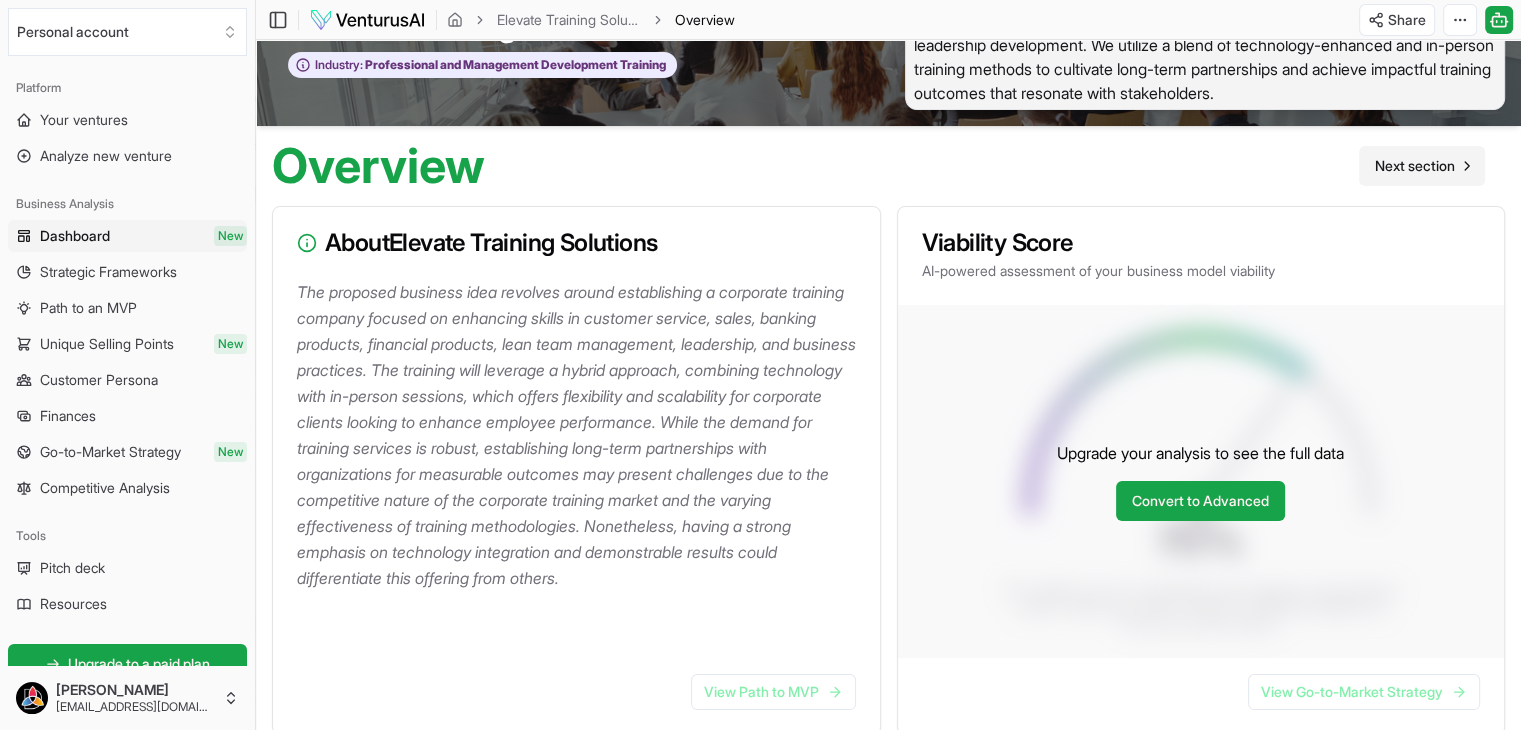 click on "Next section" at bounding box center [1415, 166] 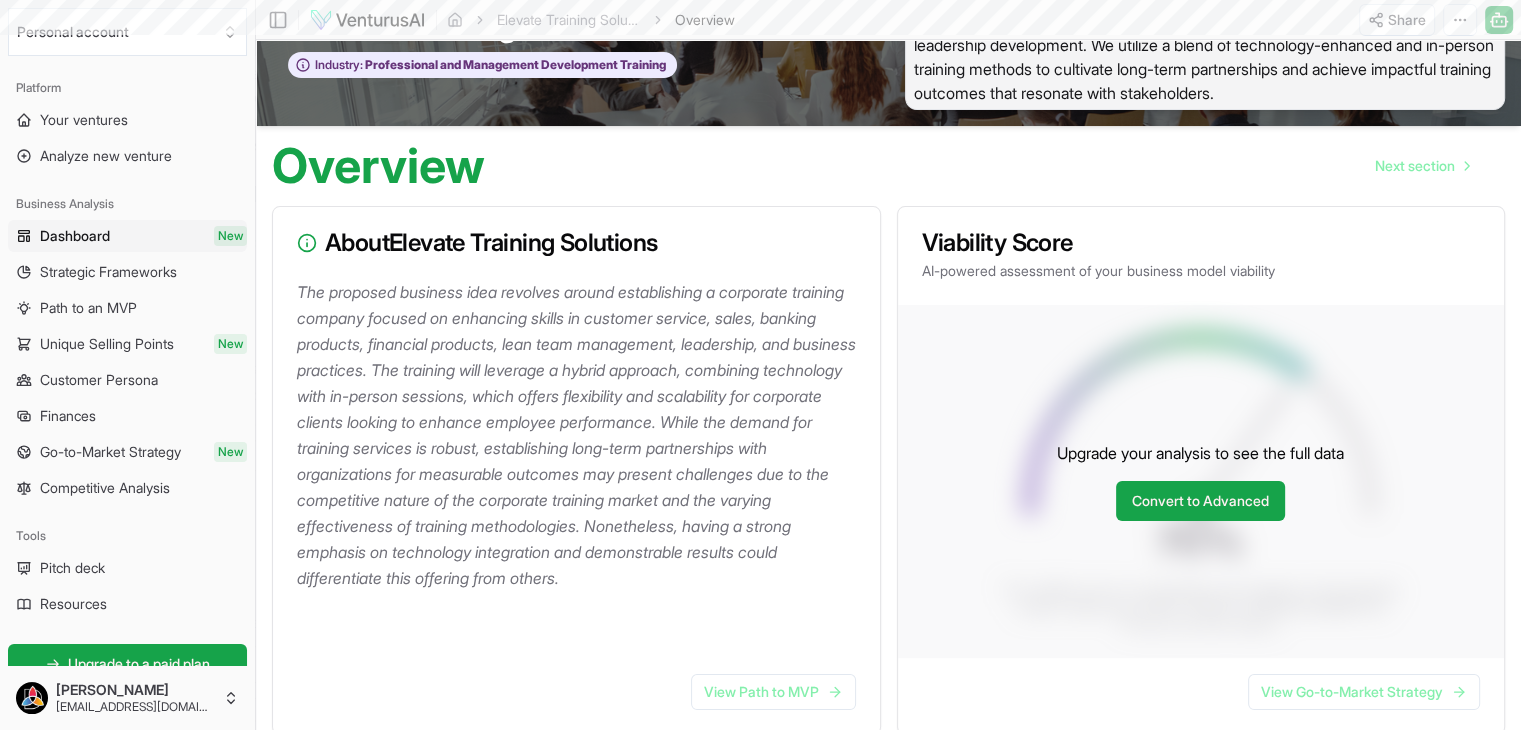 scroll, scrollTop: 0, scrollLeft: 0, axis: both 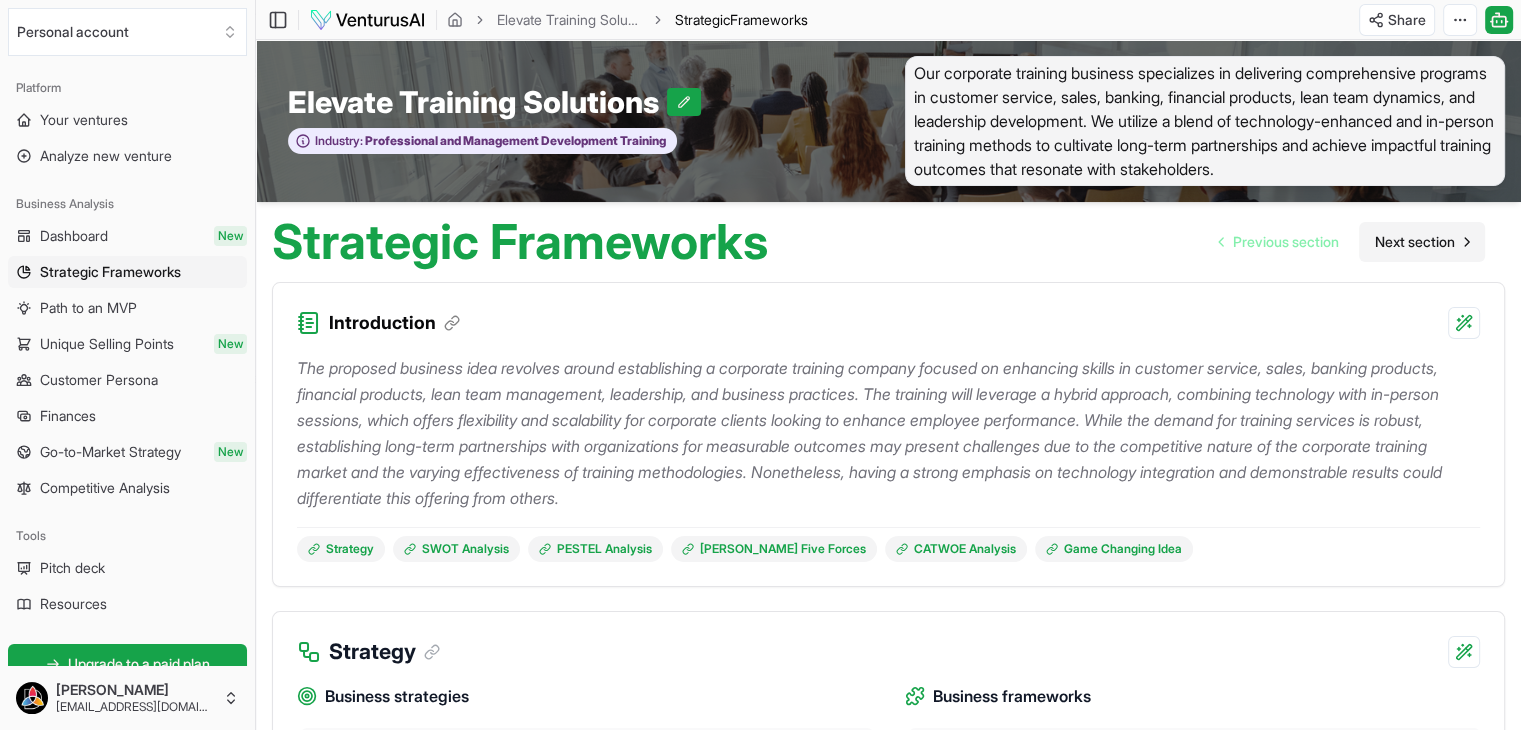 click on "Next section" at bounding box center (1415, 242) 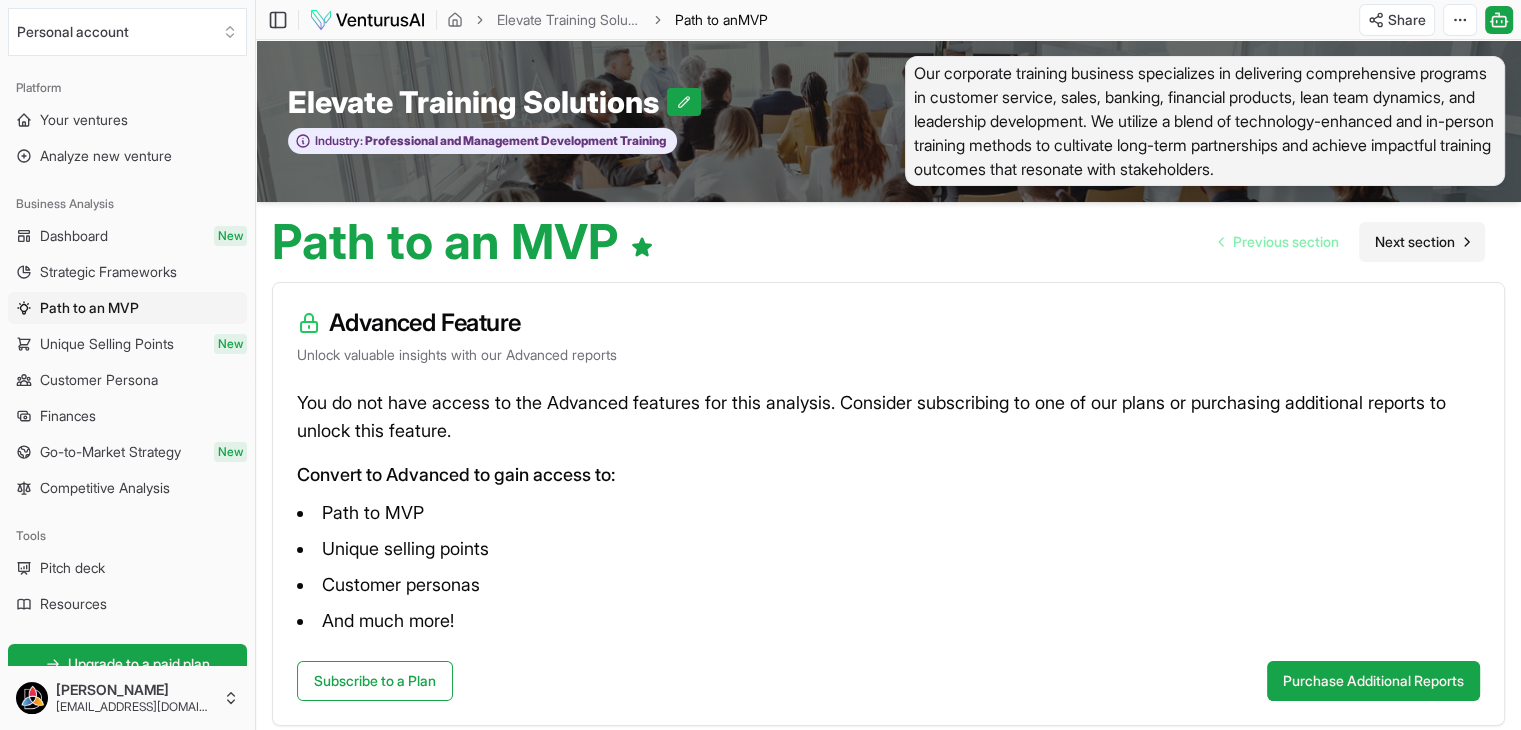 click on "Next section" at bounding box center (1415, 242) 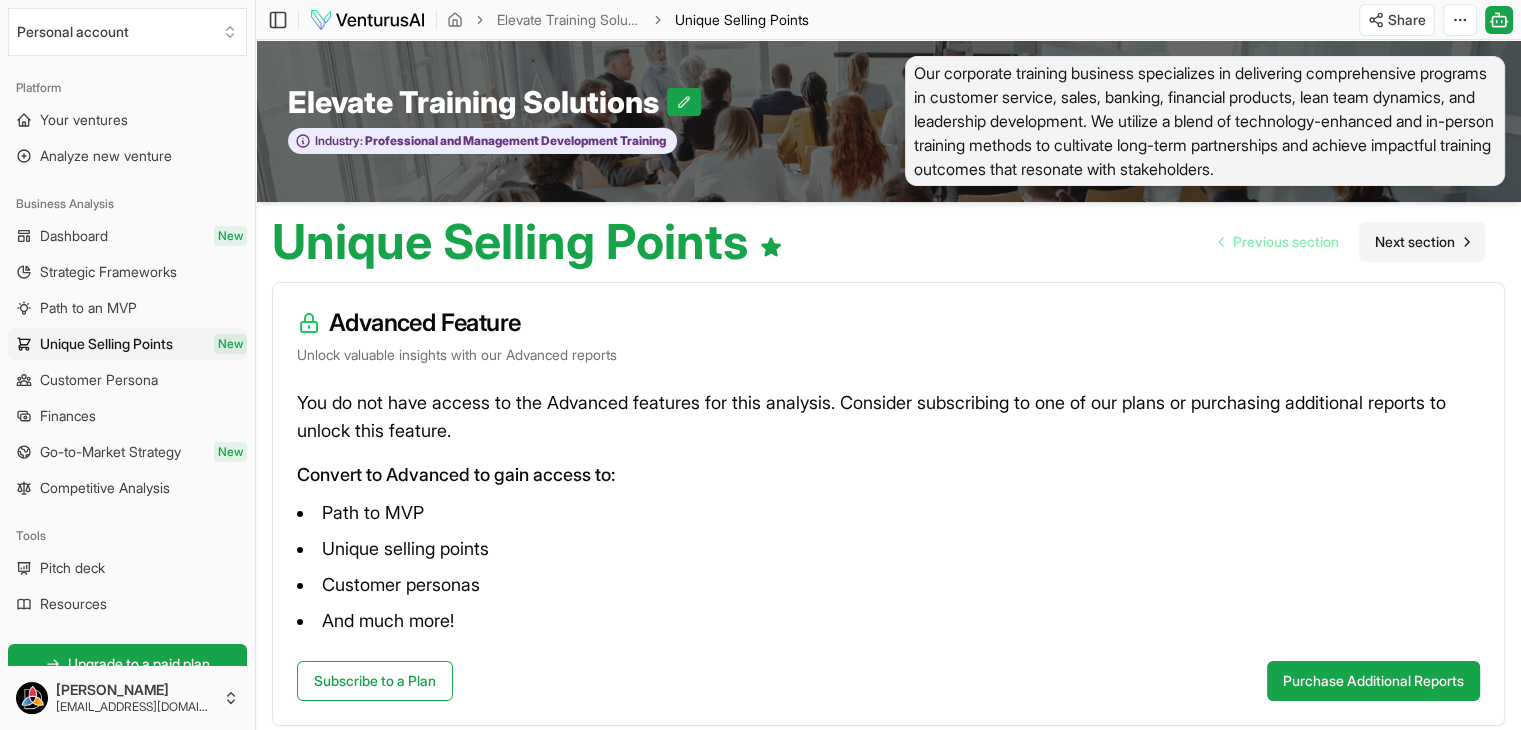 click on "Next section" at bounding box center (1415, 242) 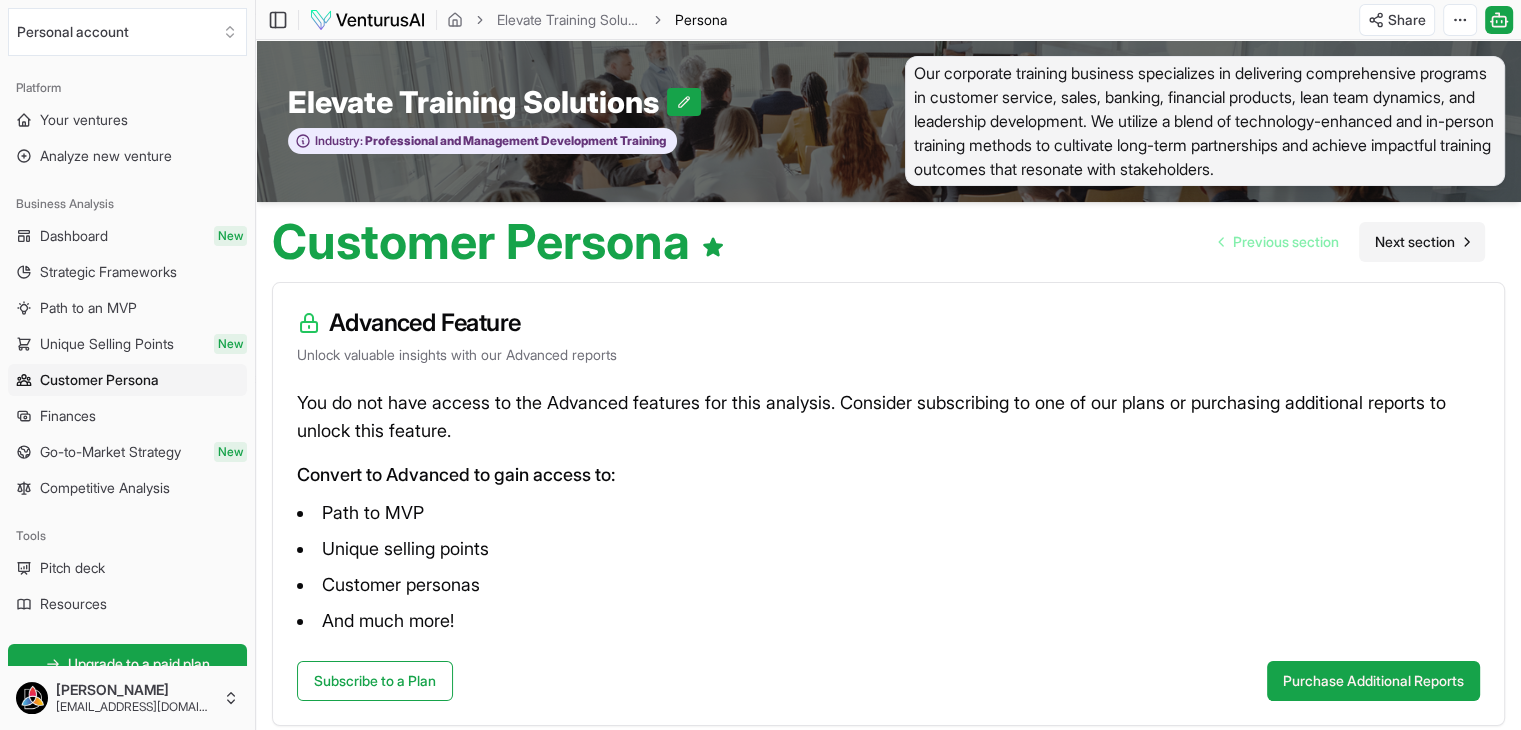click on "Next section" at bounding box center [1415, 242] 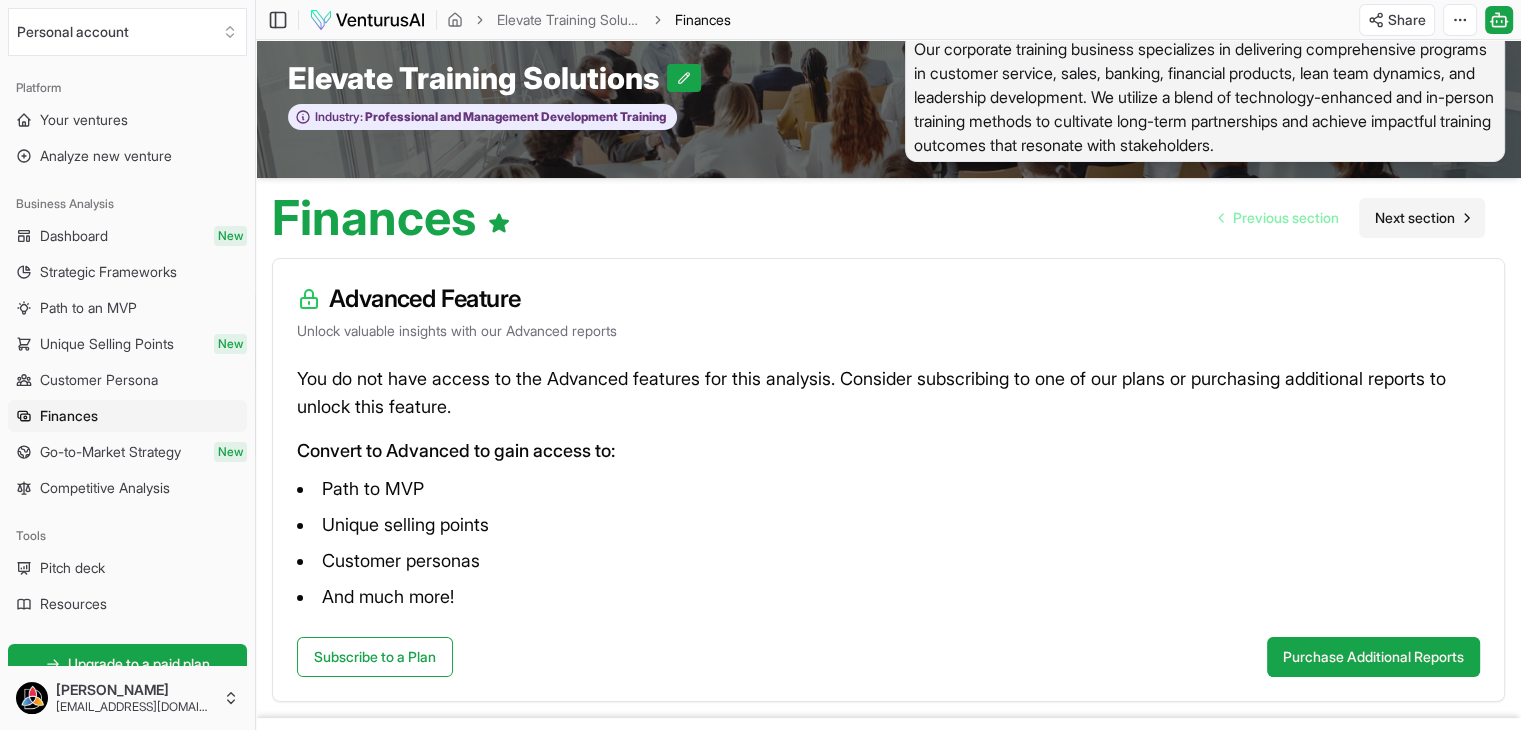 scroll, scrollTop: 29, scrollLeft: 0, axis: vertical 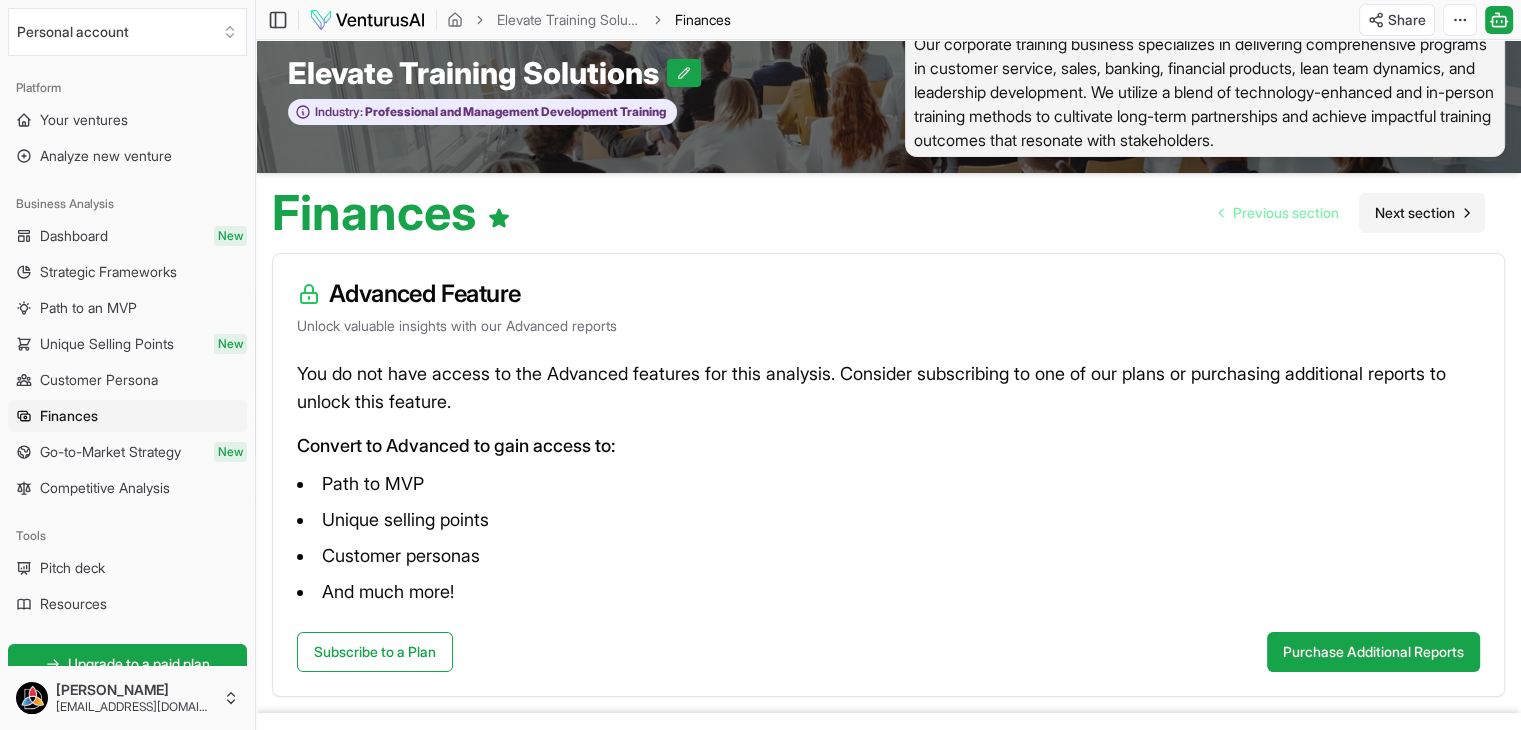 click on "Next section" at bounding box center (1422, 213) 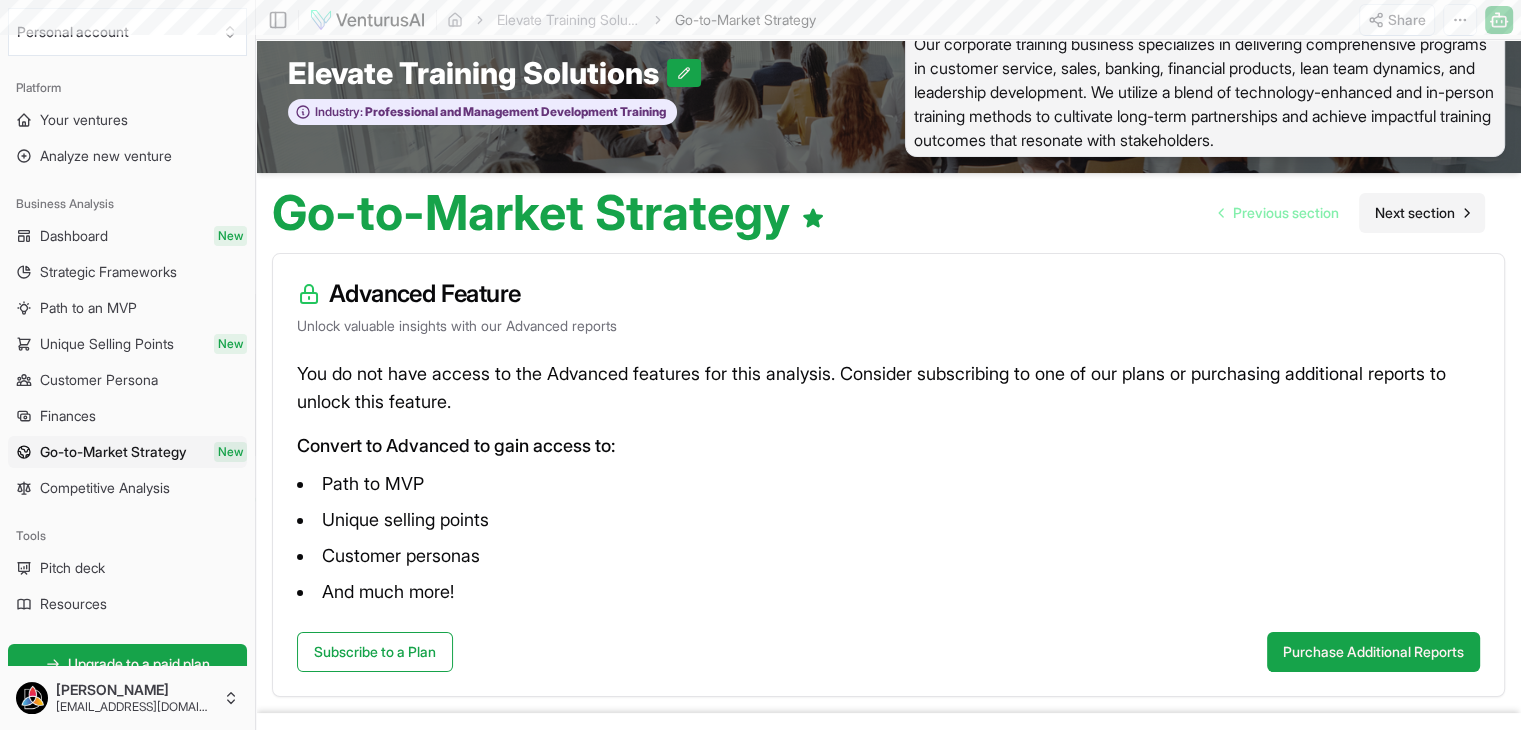 scroll, scrollTop: 0, scrollLeft: 0, axis: both 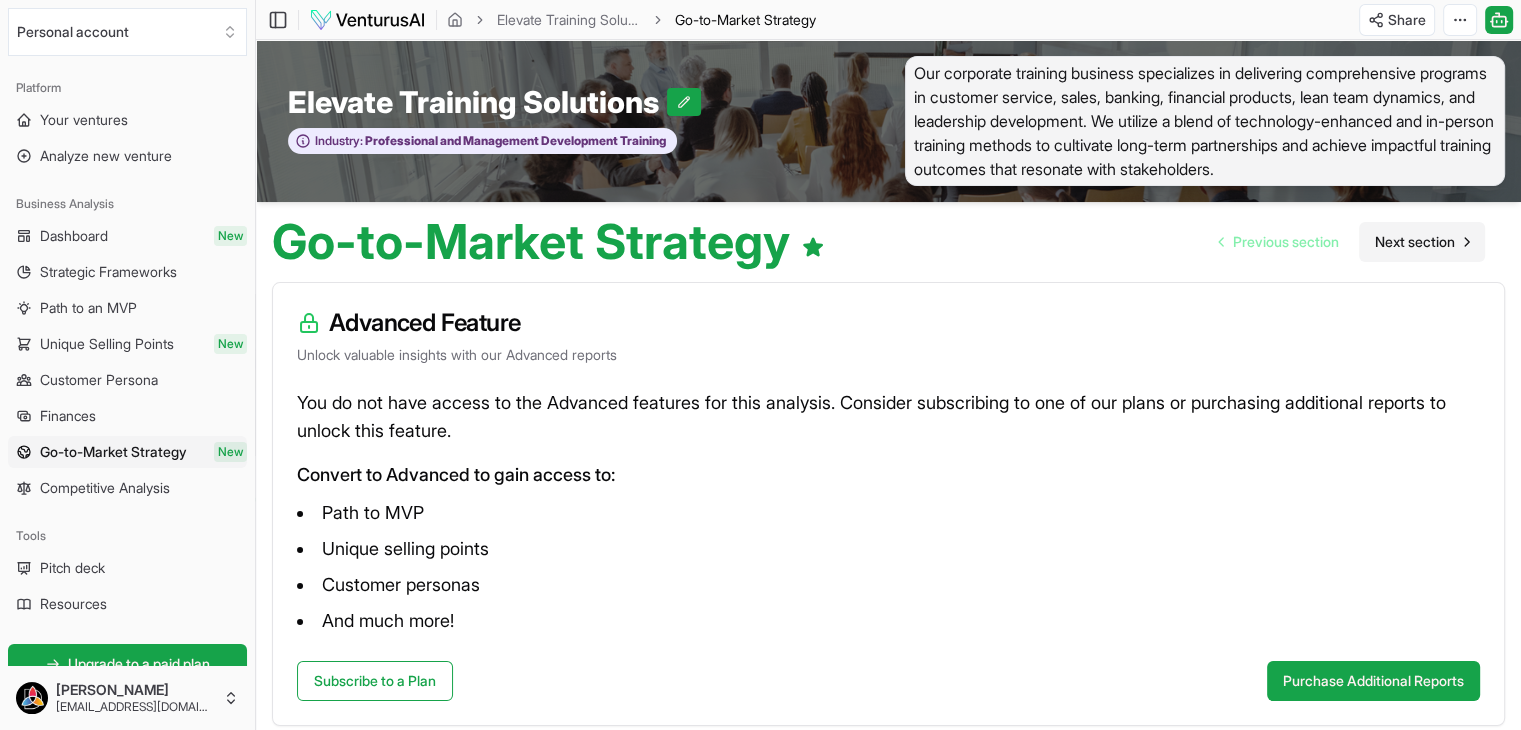 click on "Next section" at bounding box center (1422, 242) 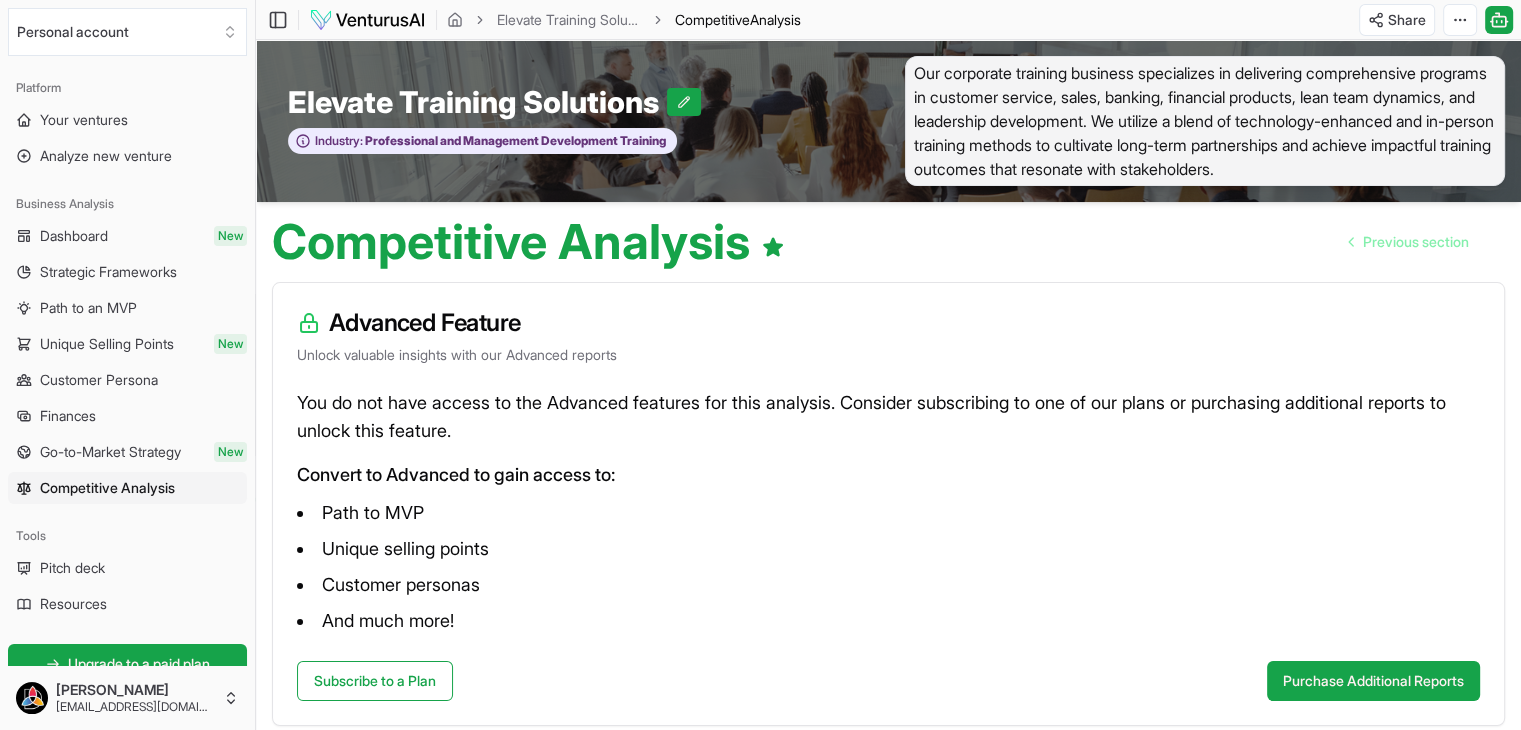 click on "Previous section" at bounding box center [1409, 242] 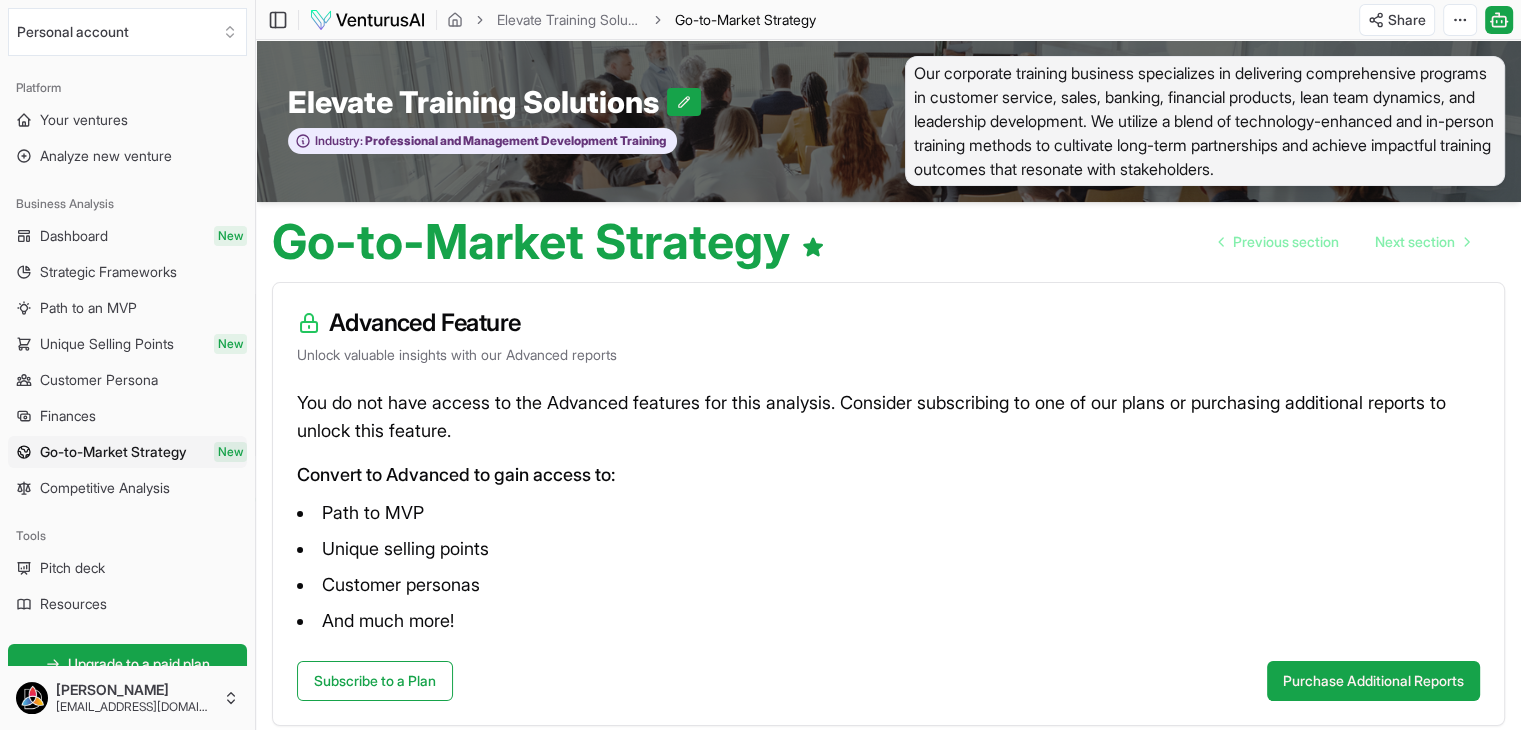 click on "Next section" at bounding box center [1422, 242] 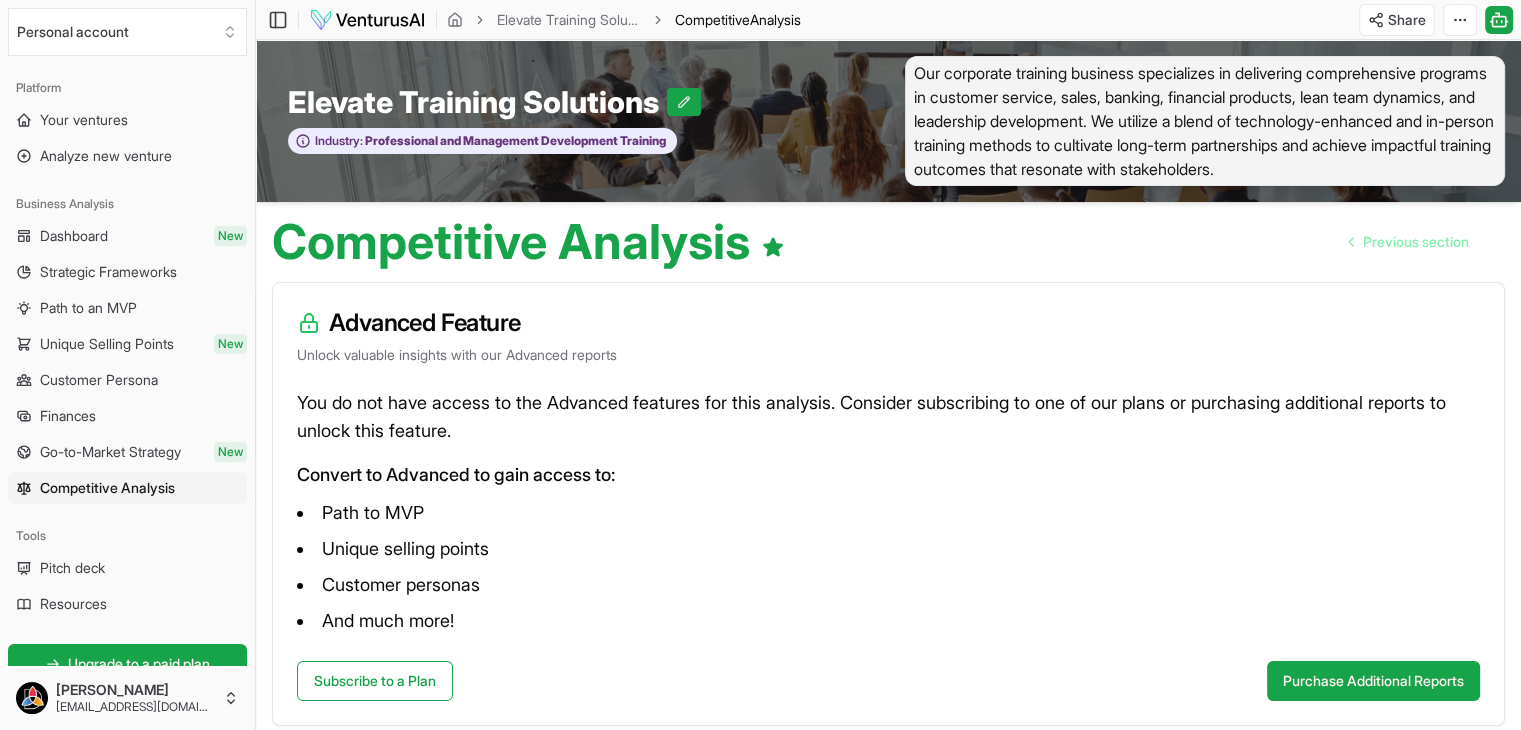 click on "Previous section" at bounding box center [1409, 242] 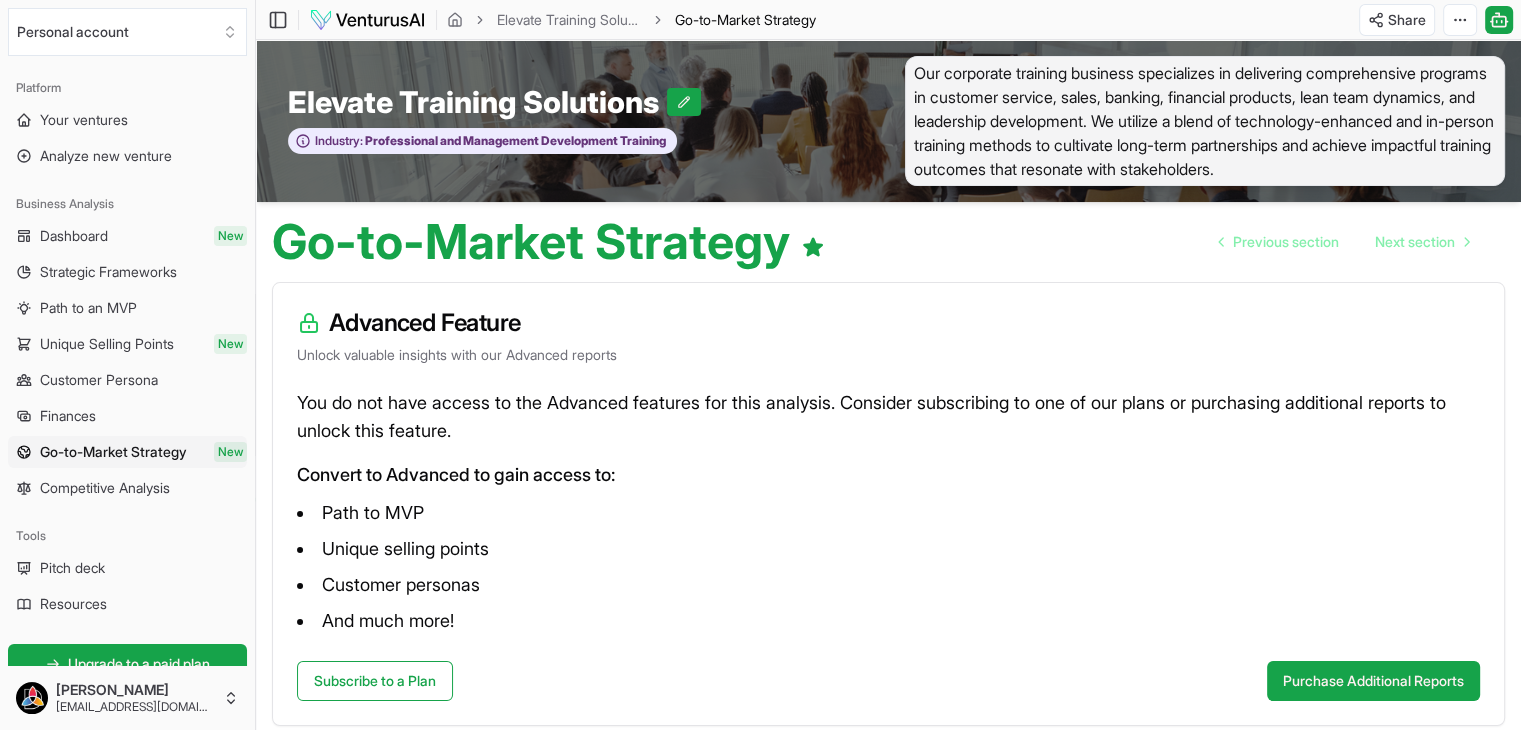 click on "Next section" at bounding box center [1422, 242] 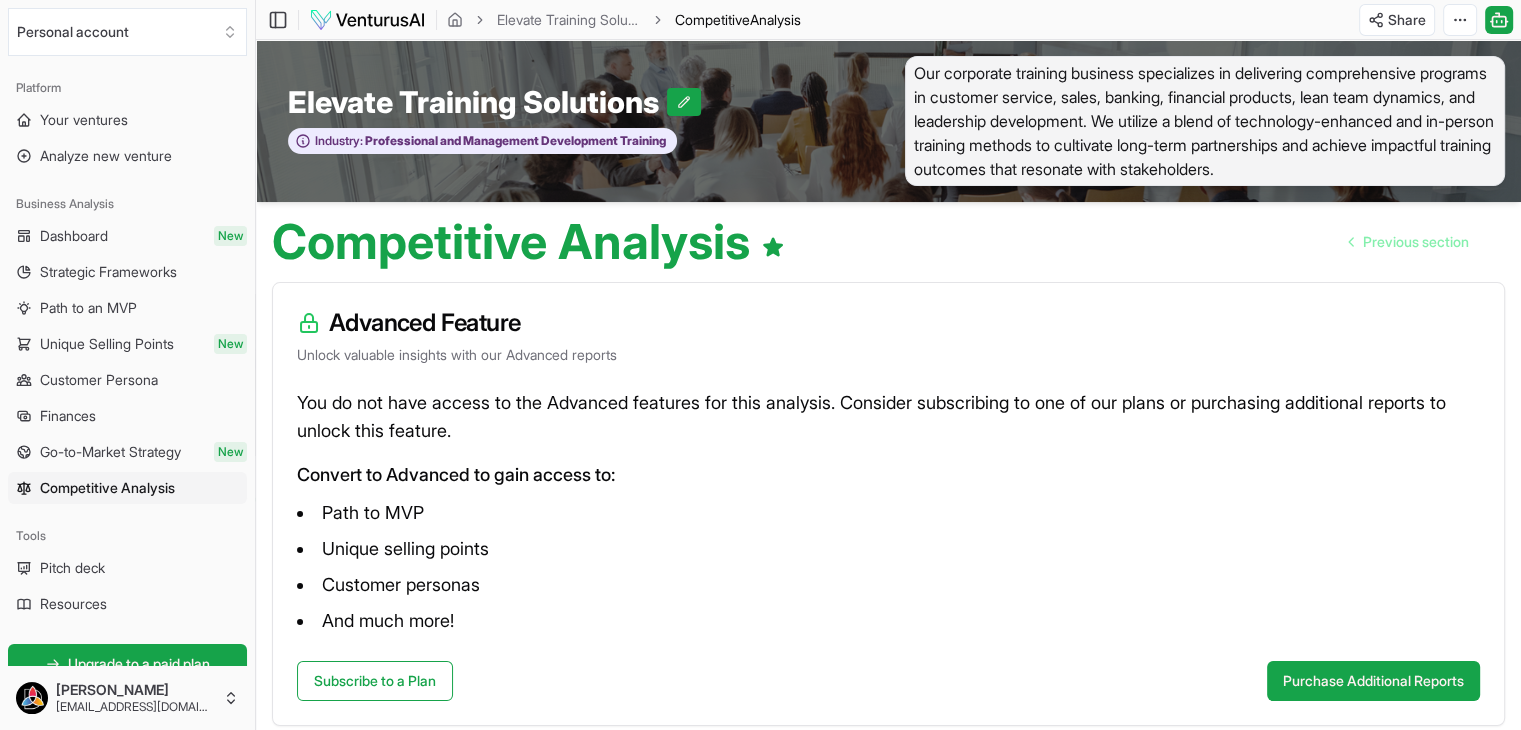 click on "Previous section" at bounding box center (1409, 242) 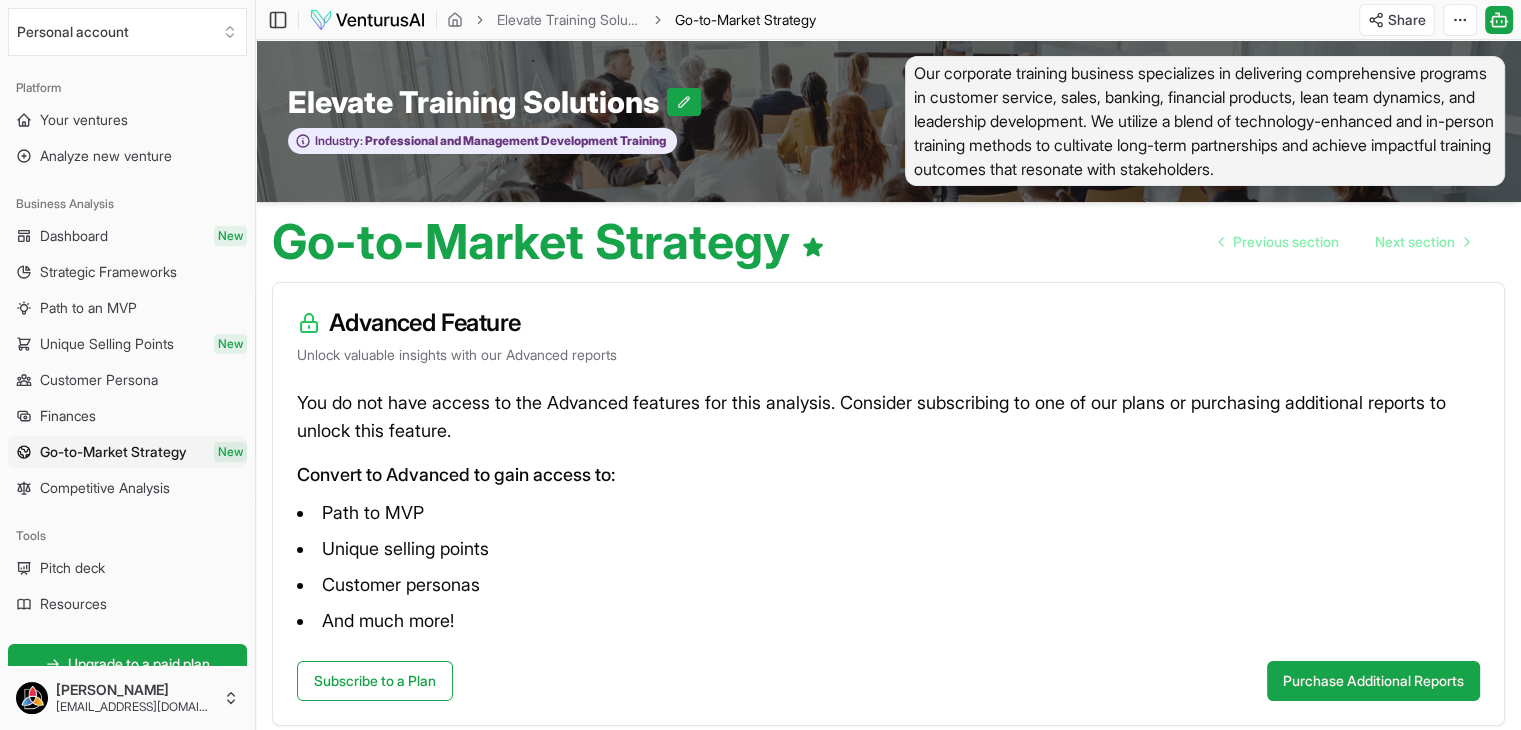 click on "Next section" at bounding box center [1422, 242] 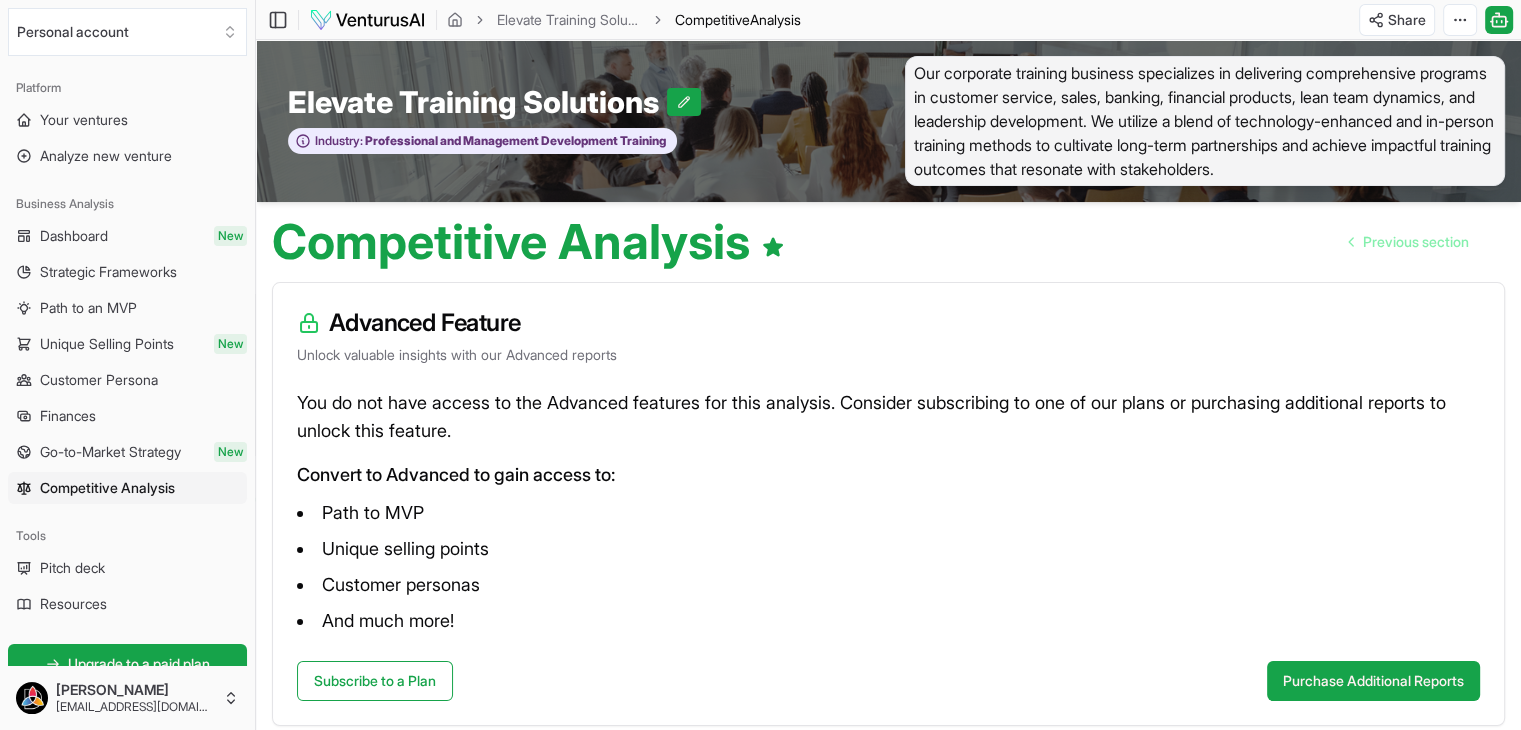 click on "Previous section" at bounding box center [1409, 242] 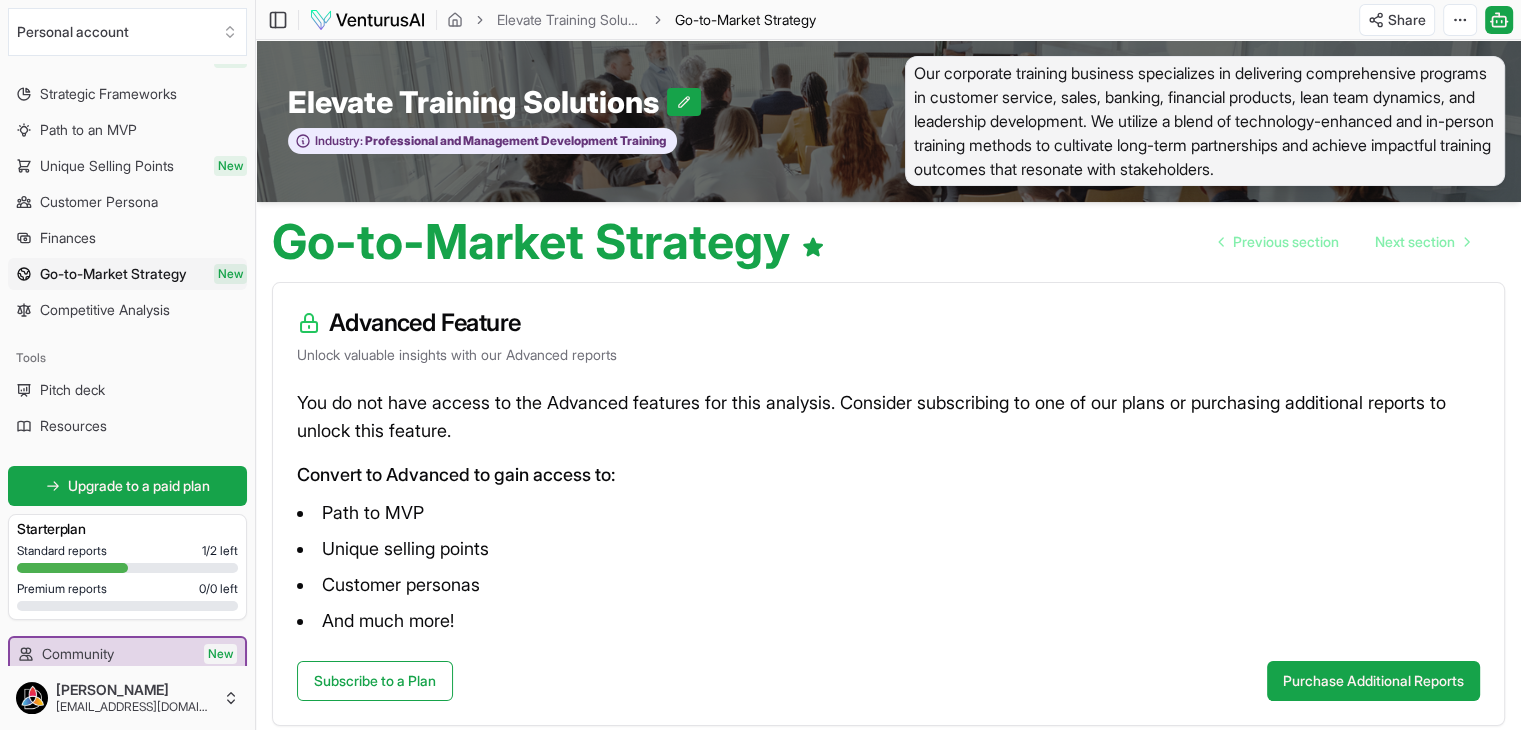 scroll, scrollTop: 184, scrollLeft: 0, axis: vertical 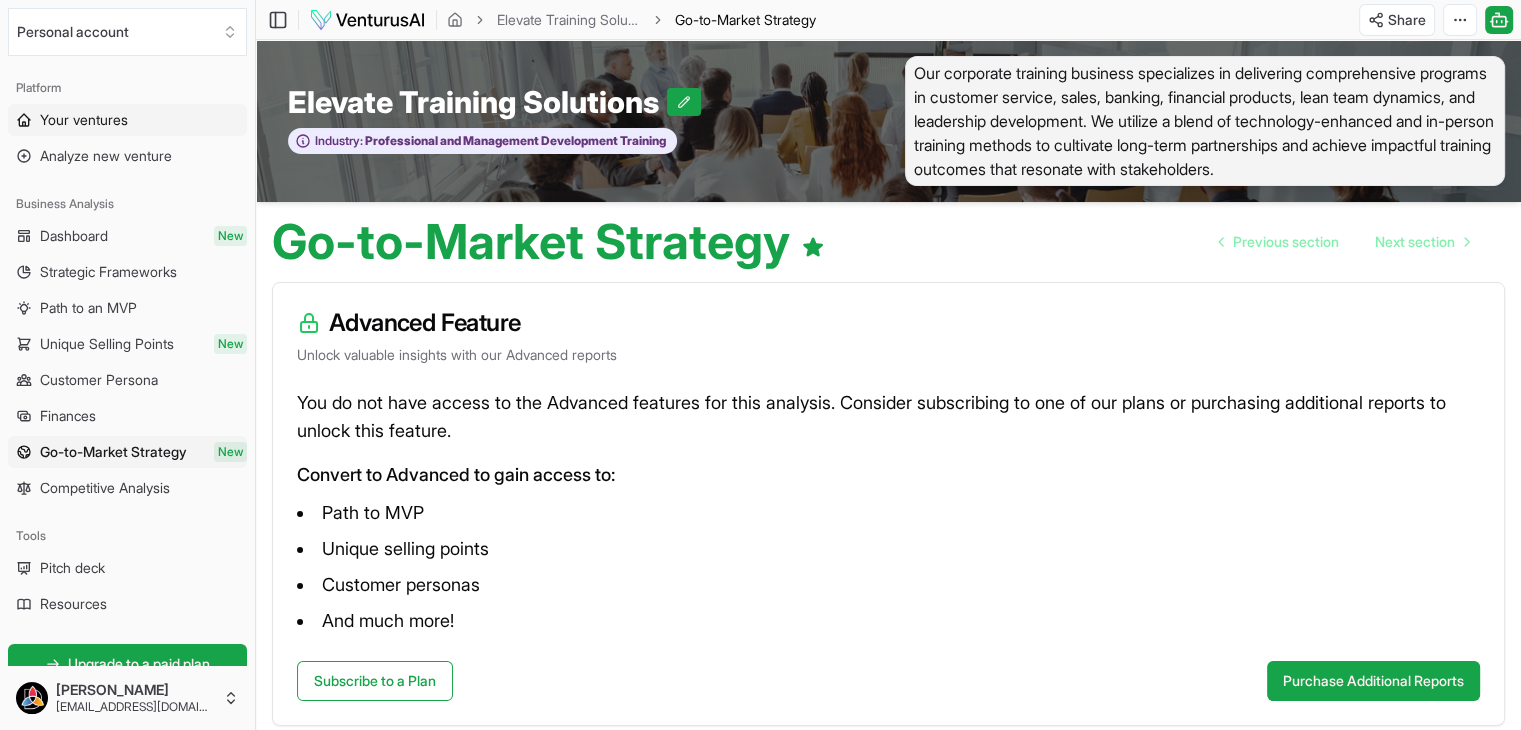 click on "Your ventures" at bounding box center [84, 120] 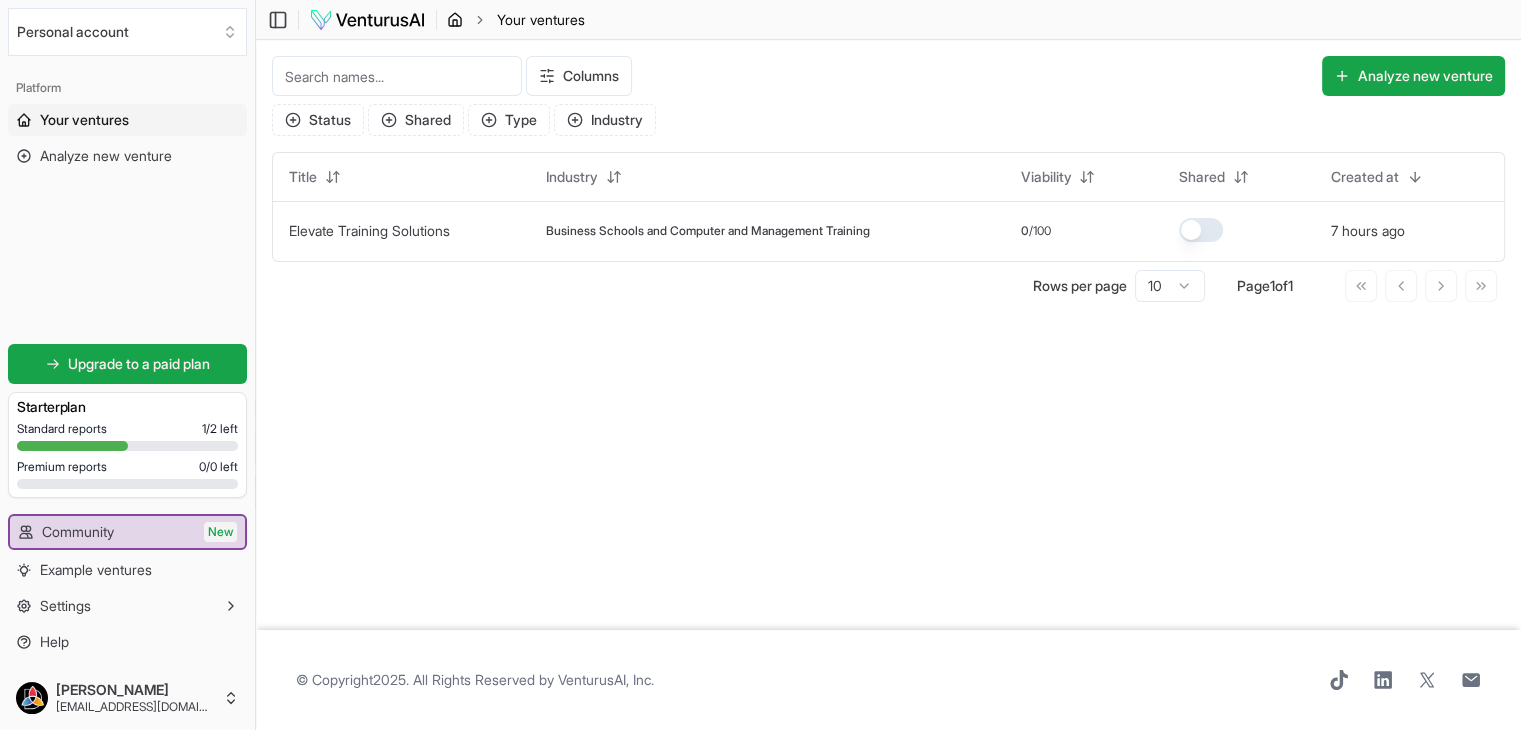 click 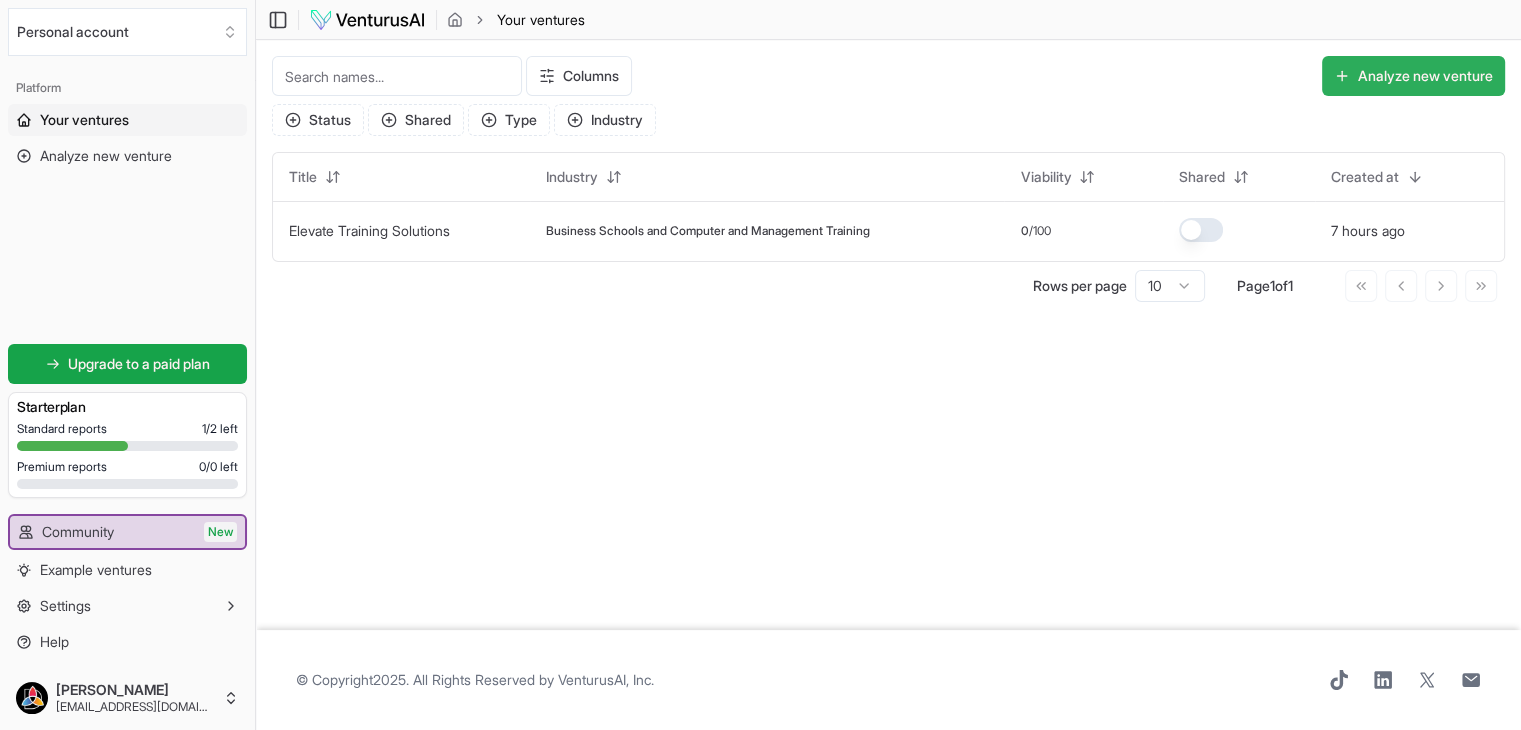 click on "Analyze new venture" at bounding box center (1413, 76) 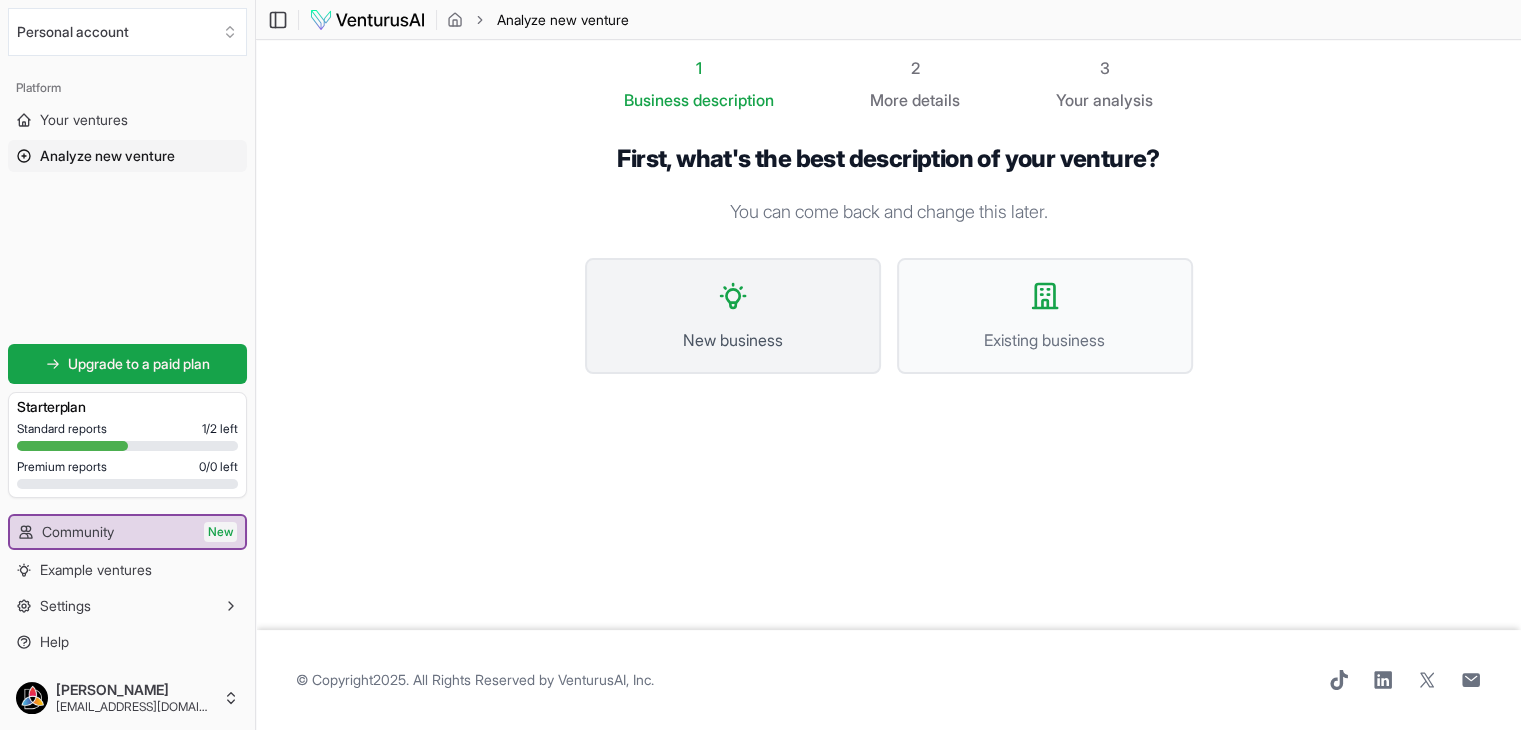 click on "New business" at bounding box center [733, 316] 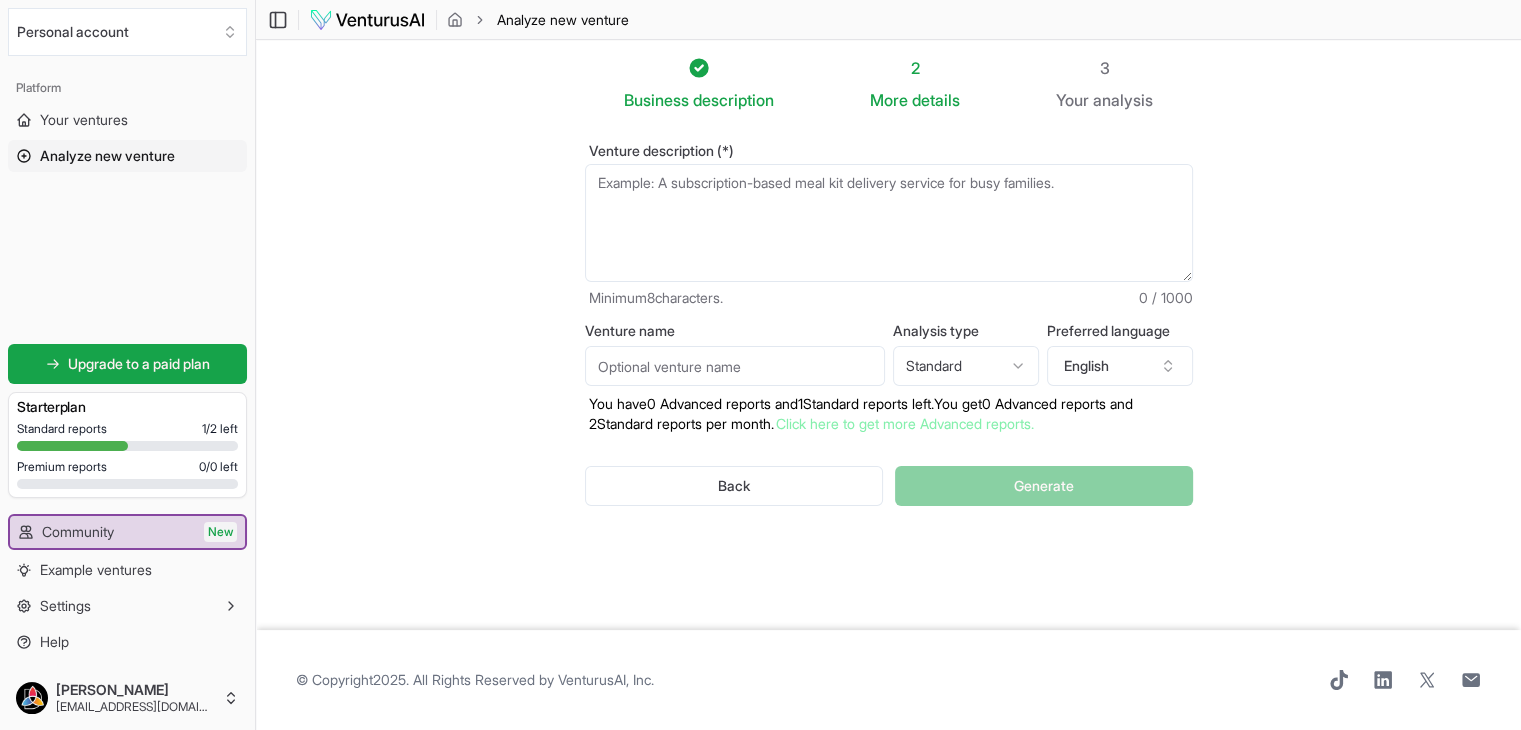 click on "Venture description (*)" at bounding box center [889, 223] 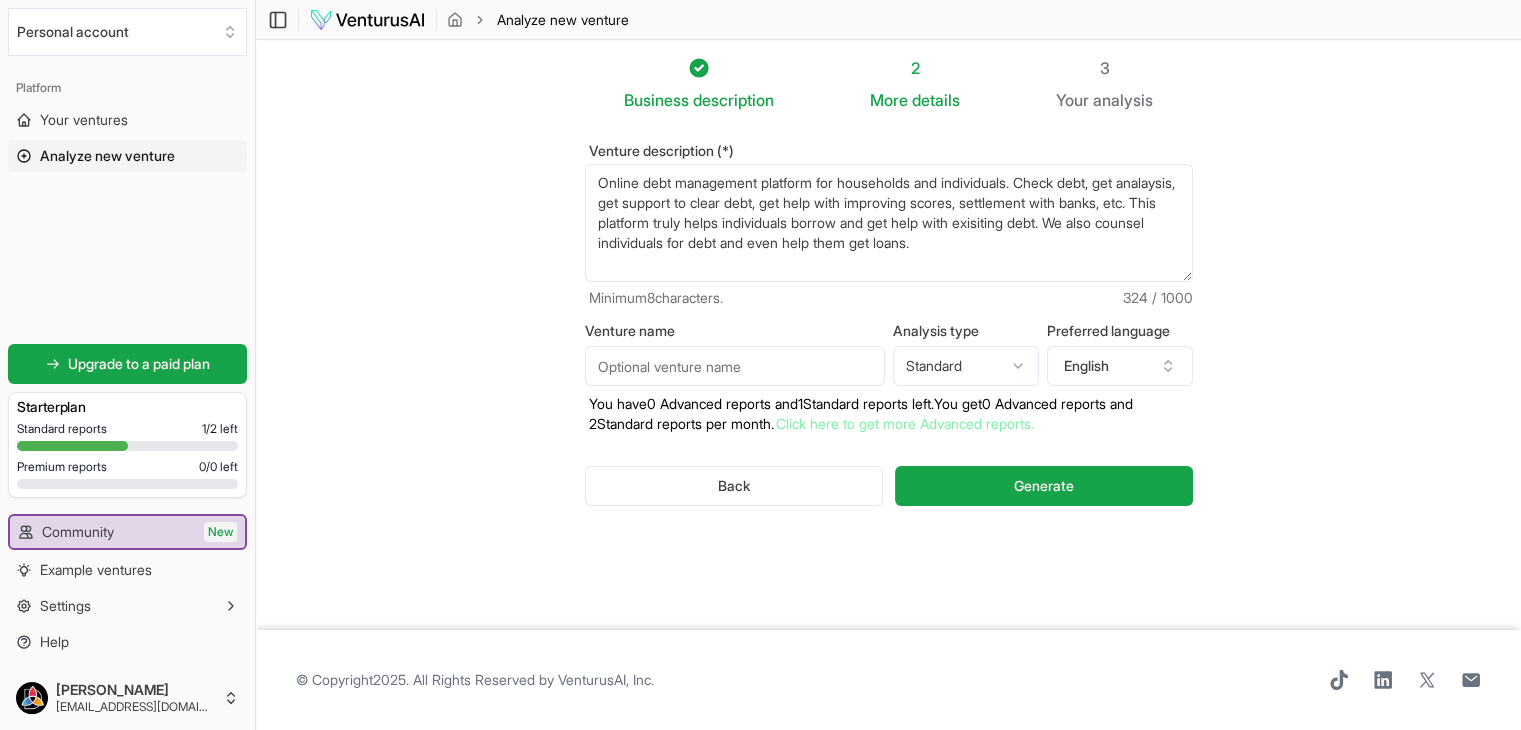 type on "Online debt management platform for households and individuals. Check debt, get analaysis, get support to clear debt, get help with improving scores, settlement with banks, etc. This platform truly helps individuals borrow and get help with exisiting debt. We also counsel individuals for debt and even help them get loans." 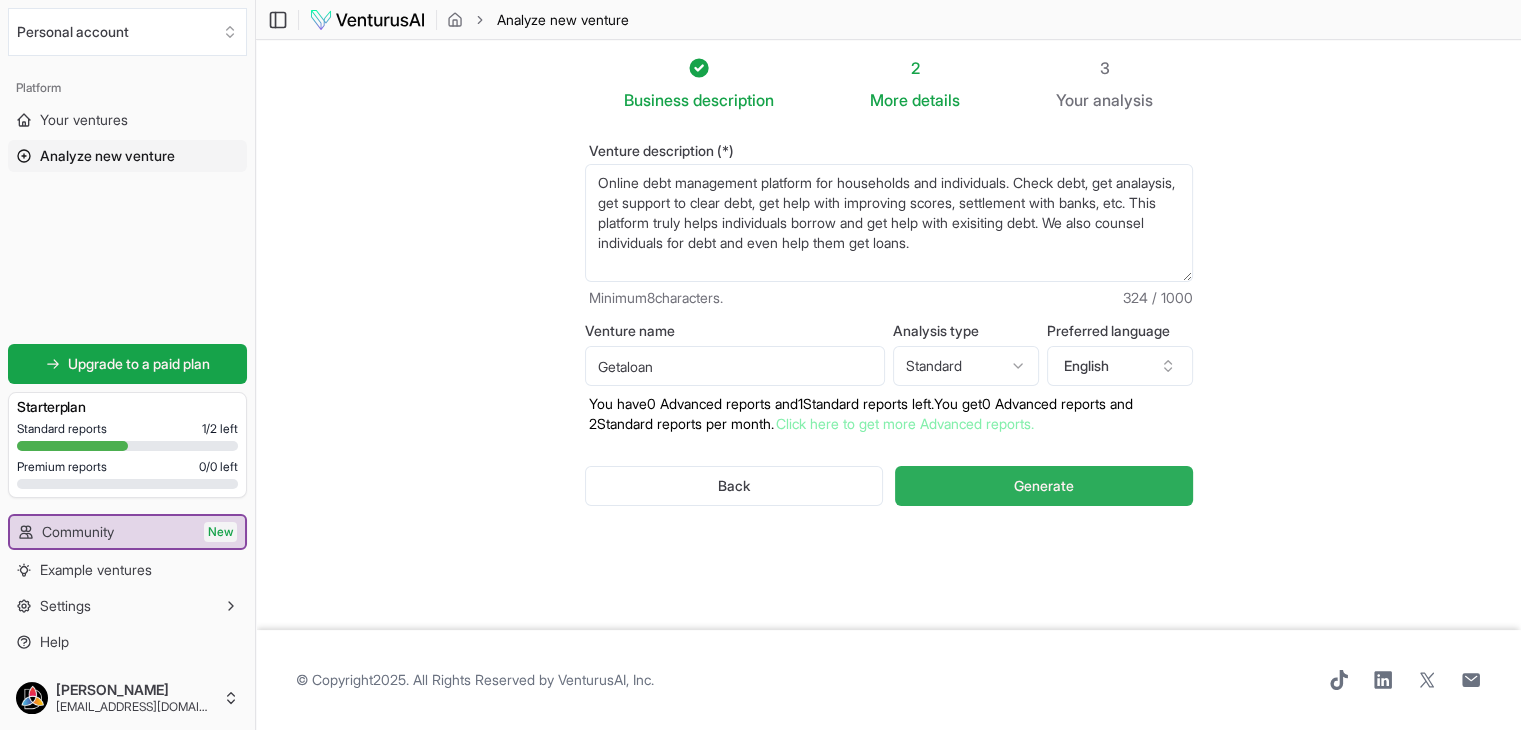 type on "Getaloan" 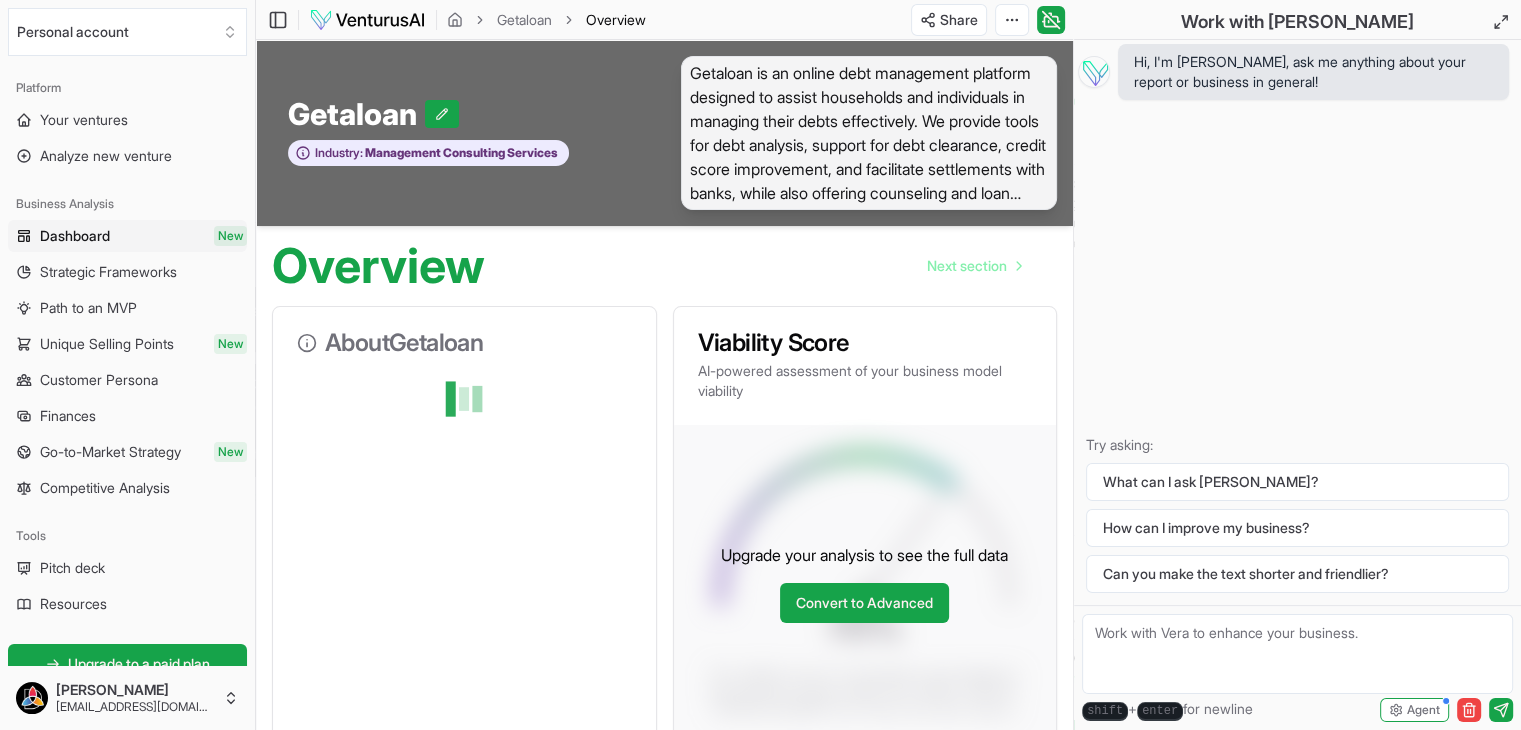 scroll, scrollTop: 18, scrollLeft: 0, axis: vertical 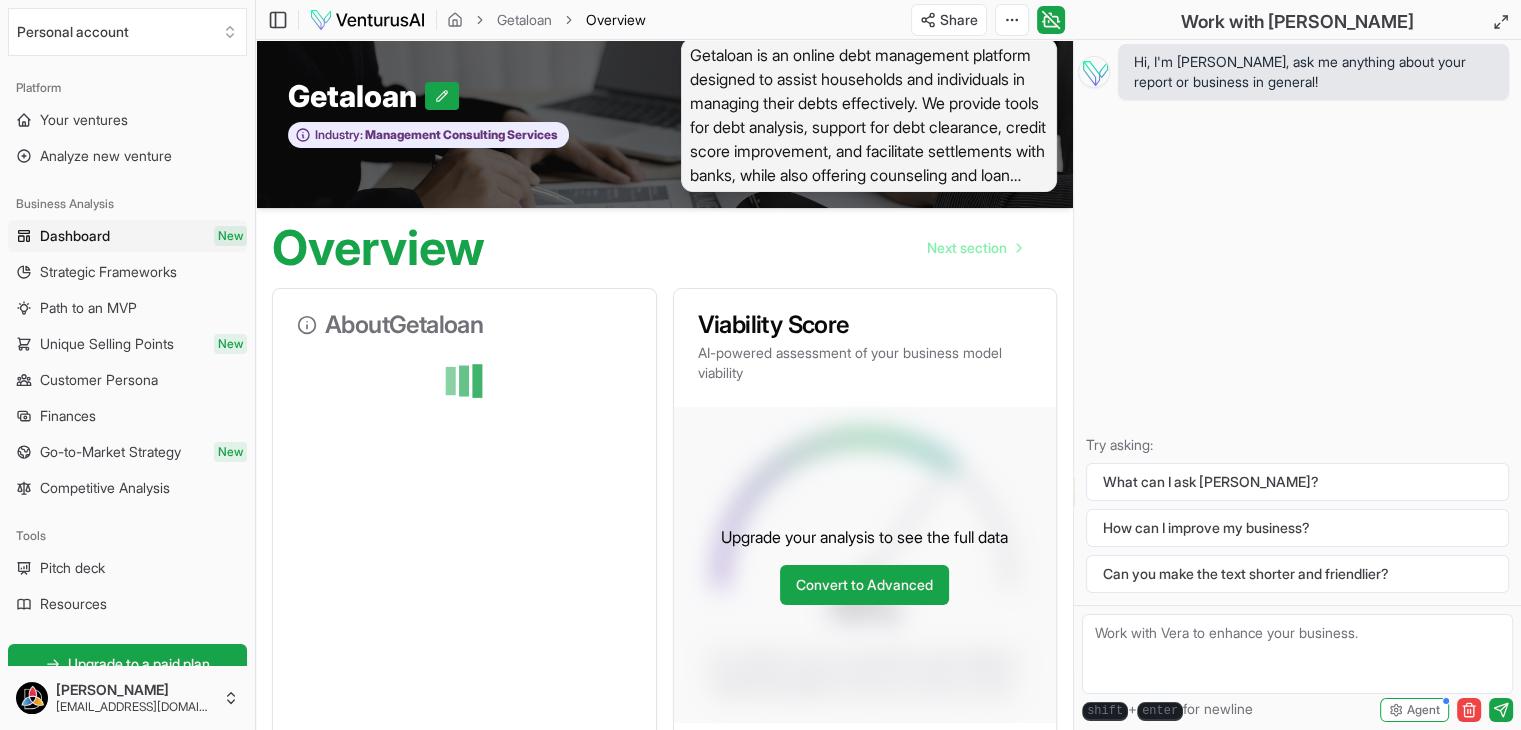 click on "Getaloan is an online debt management platform designed to assist households and individuals in managing their debts effectively. We provide tools for debt analysis, support for debt clearance, credit score improvement, and facilitate settlements with banks, while also offering counseling and loan assistance to empower users in achieving financial stability." at bounding box center [869, 115] 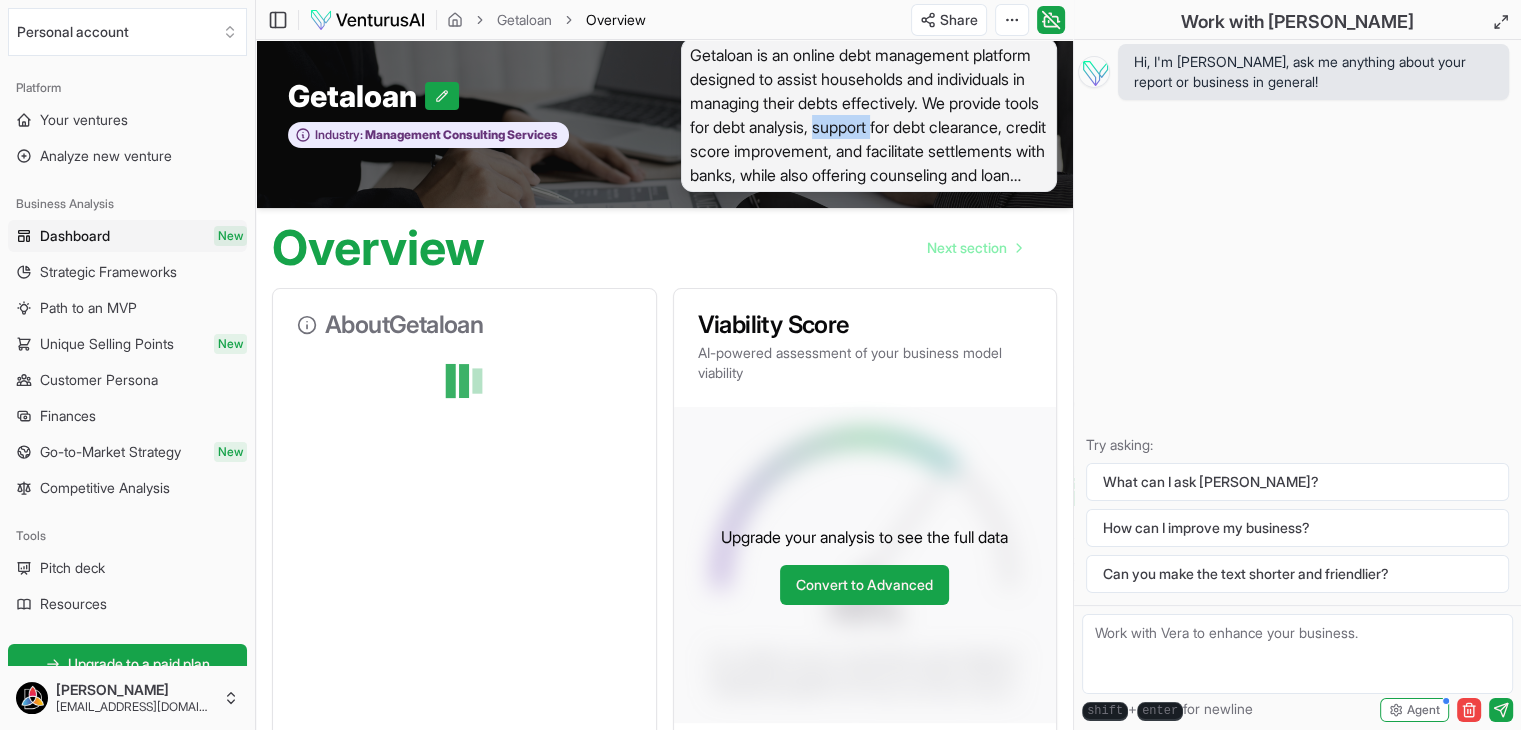 click on "Getaloan is an online debt management platform designed to assist households and individuals in managing their debts effectively. We provide tools for debt analysis, support for debt clearance, credit score improvement, and facilitate settlements with banks, while also offering counseling and loan assistance to empower users in achieving financial stability." at bounding box center (869, 115) 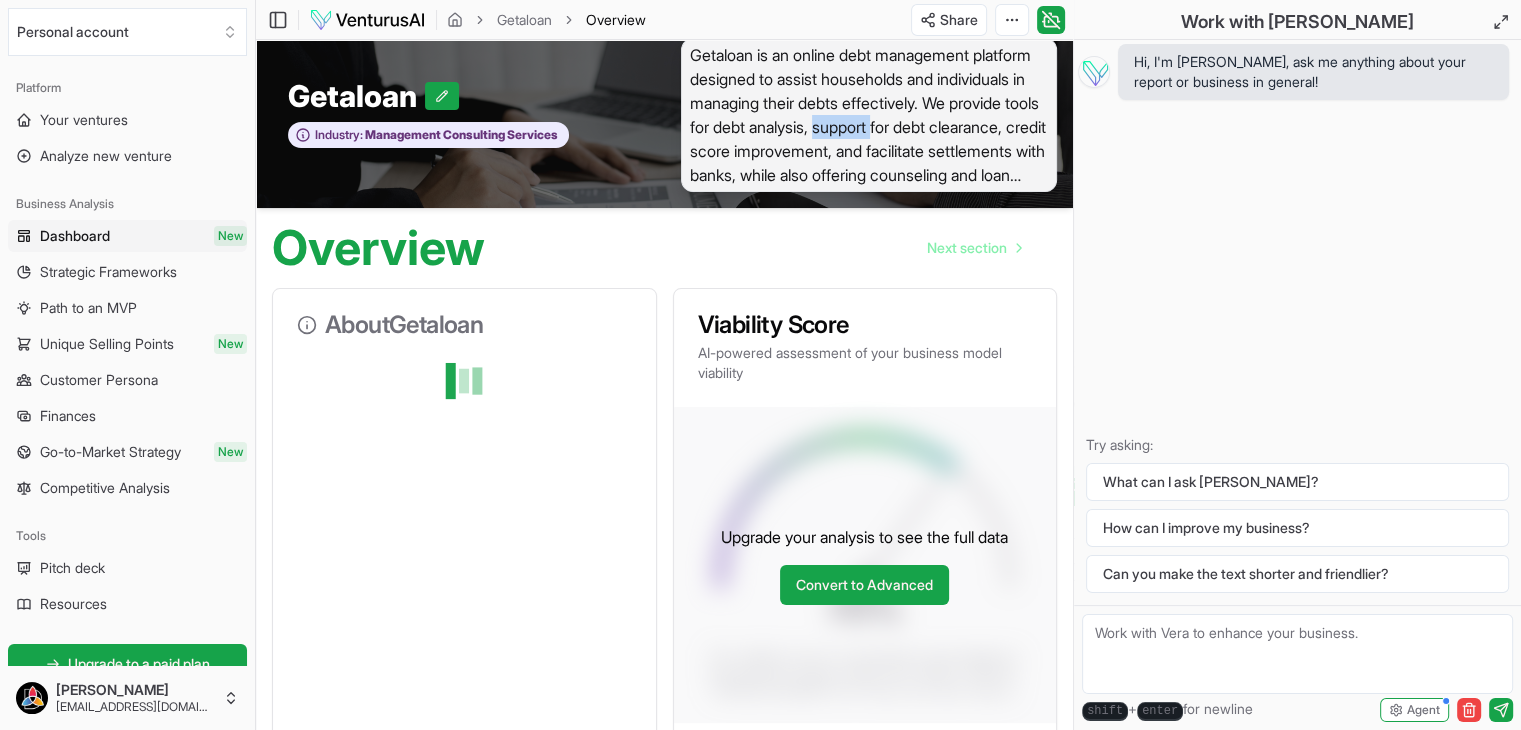 scroll, scrollTop: 46, scrollLeft: 0, axis: vertical 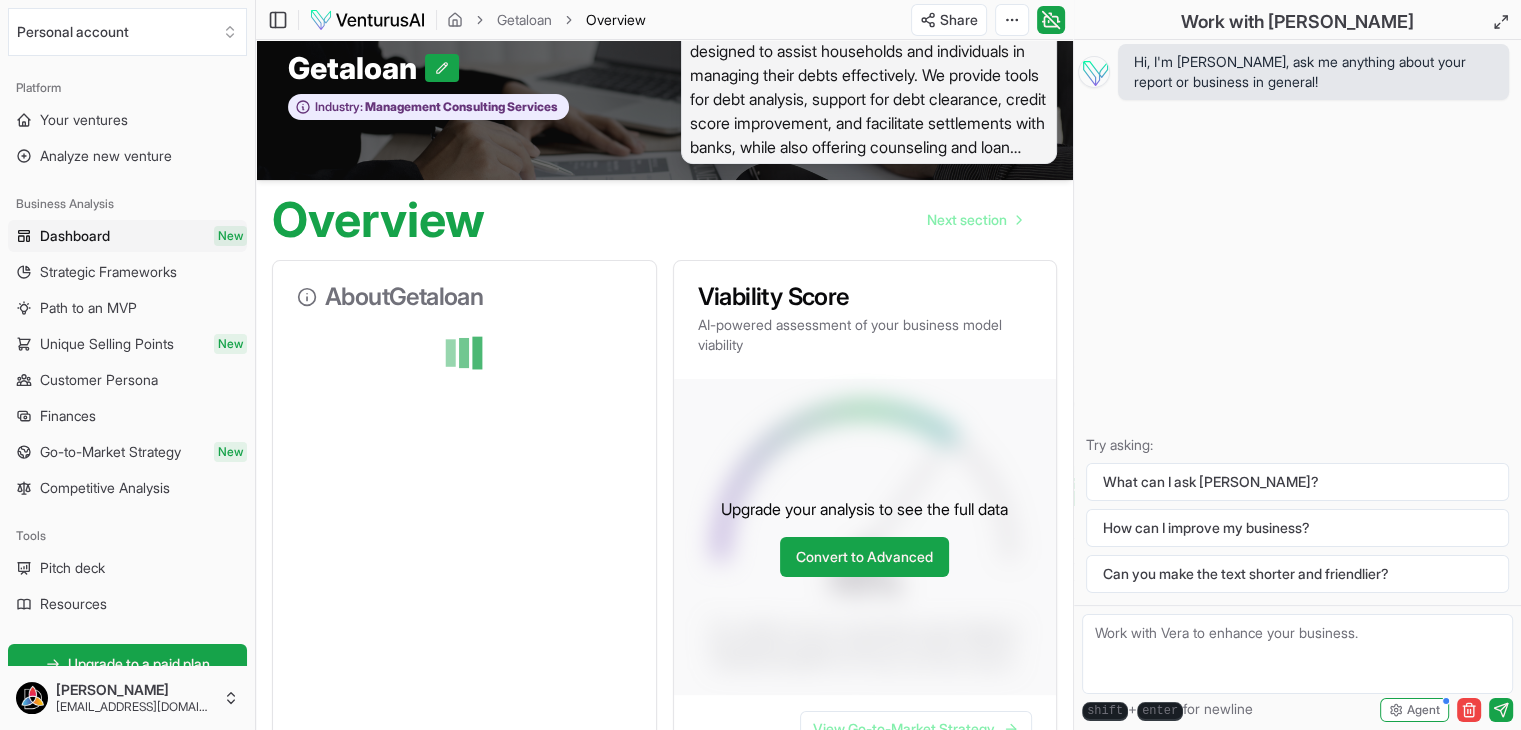 click on "Overview   Next section" at bounding box center (664, 212) 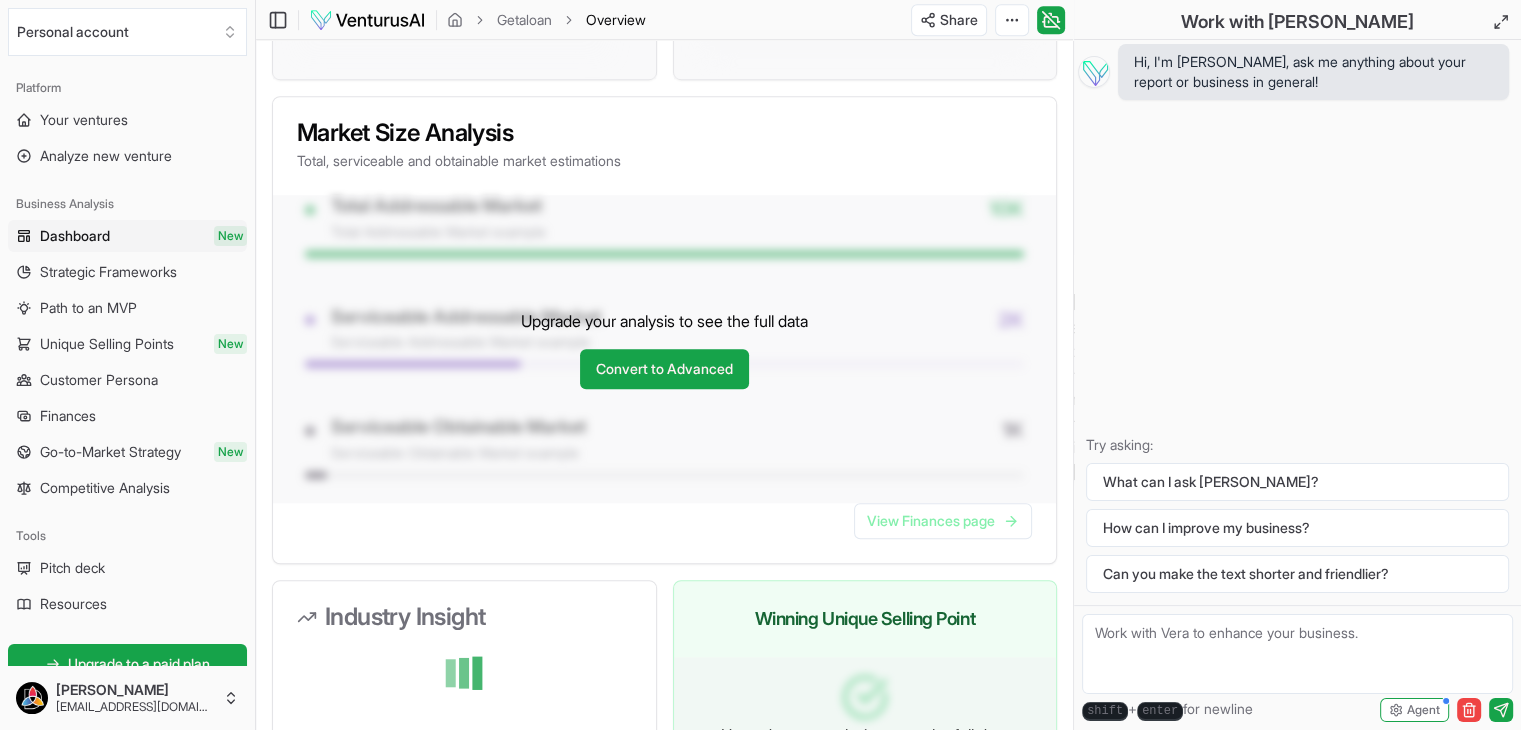 scroll, scrollTop: 1859, scrollLeft: 0, axis: vertical 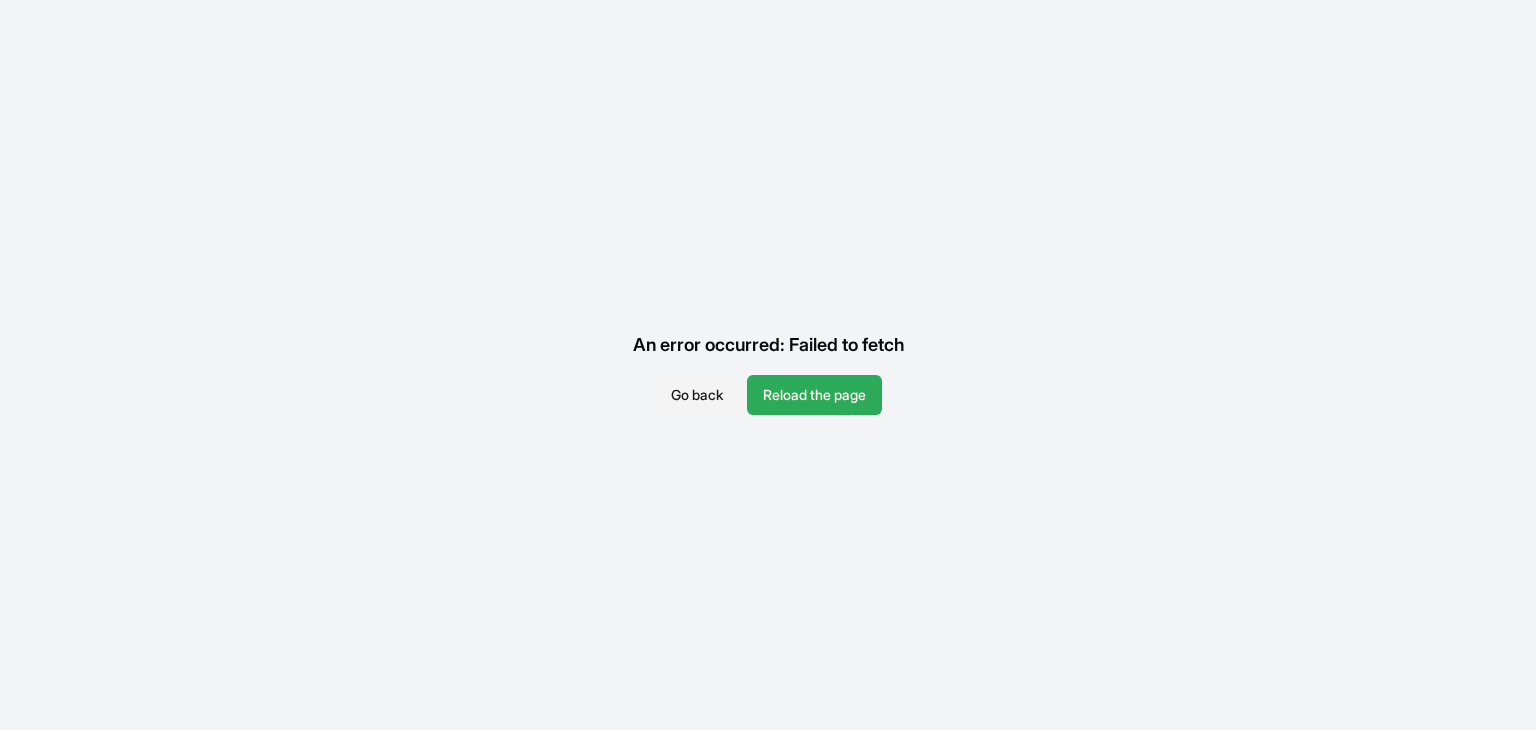 click on "Reload the page" at bounding box center (814, 395) 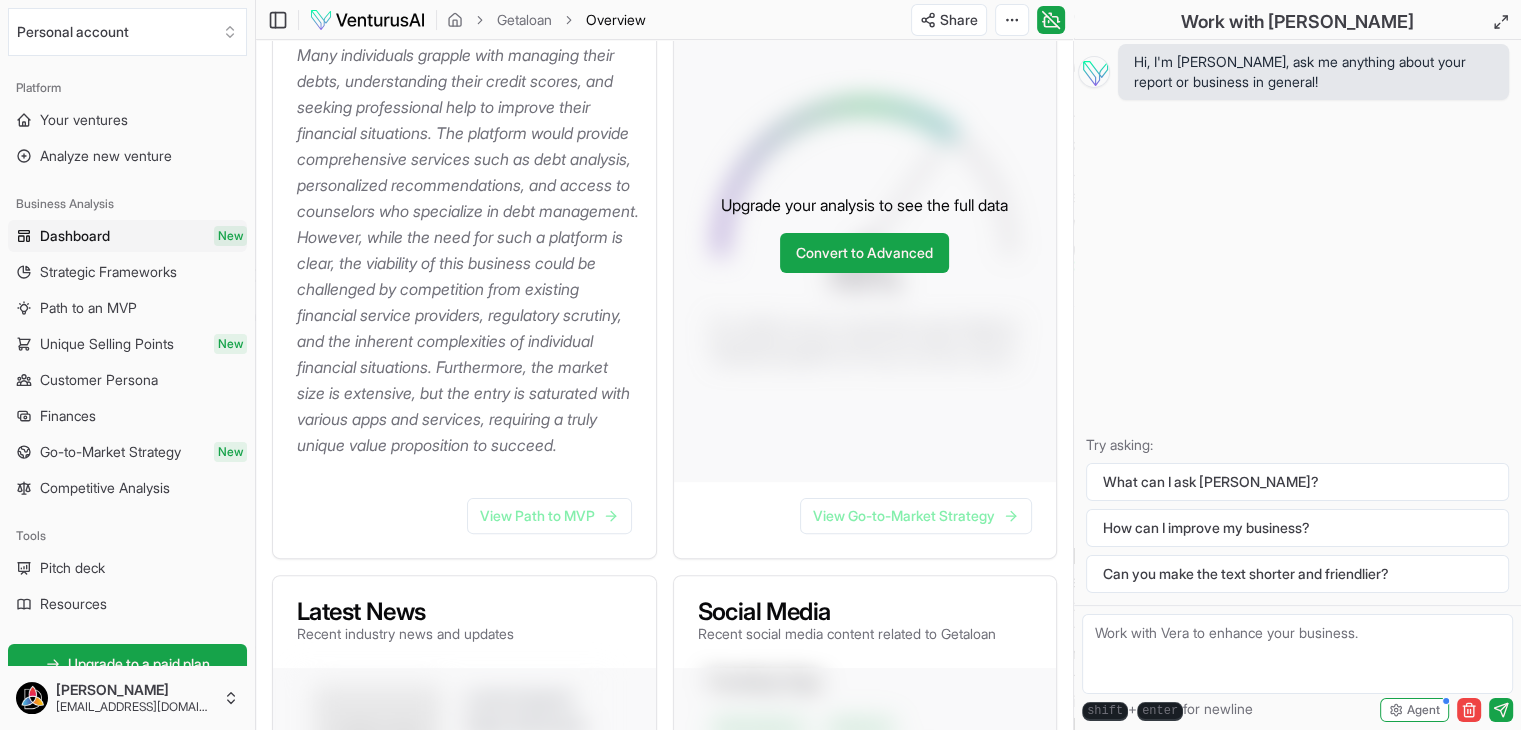 scroll, scrollTop: 0, scrollLeft: 0, axis: both 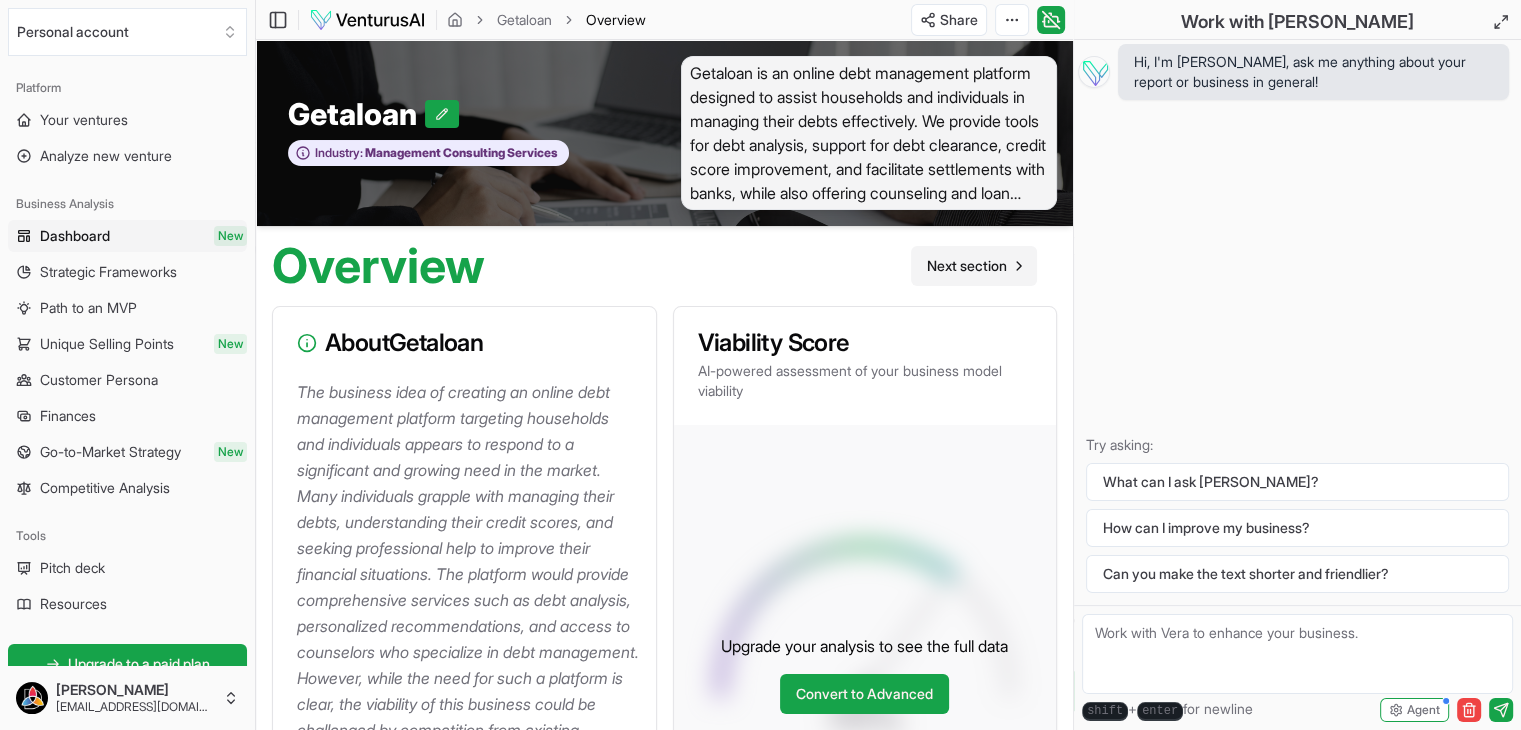 click on "Next section" at bounding box center (967, 266) 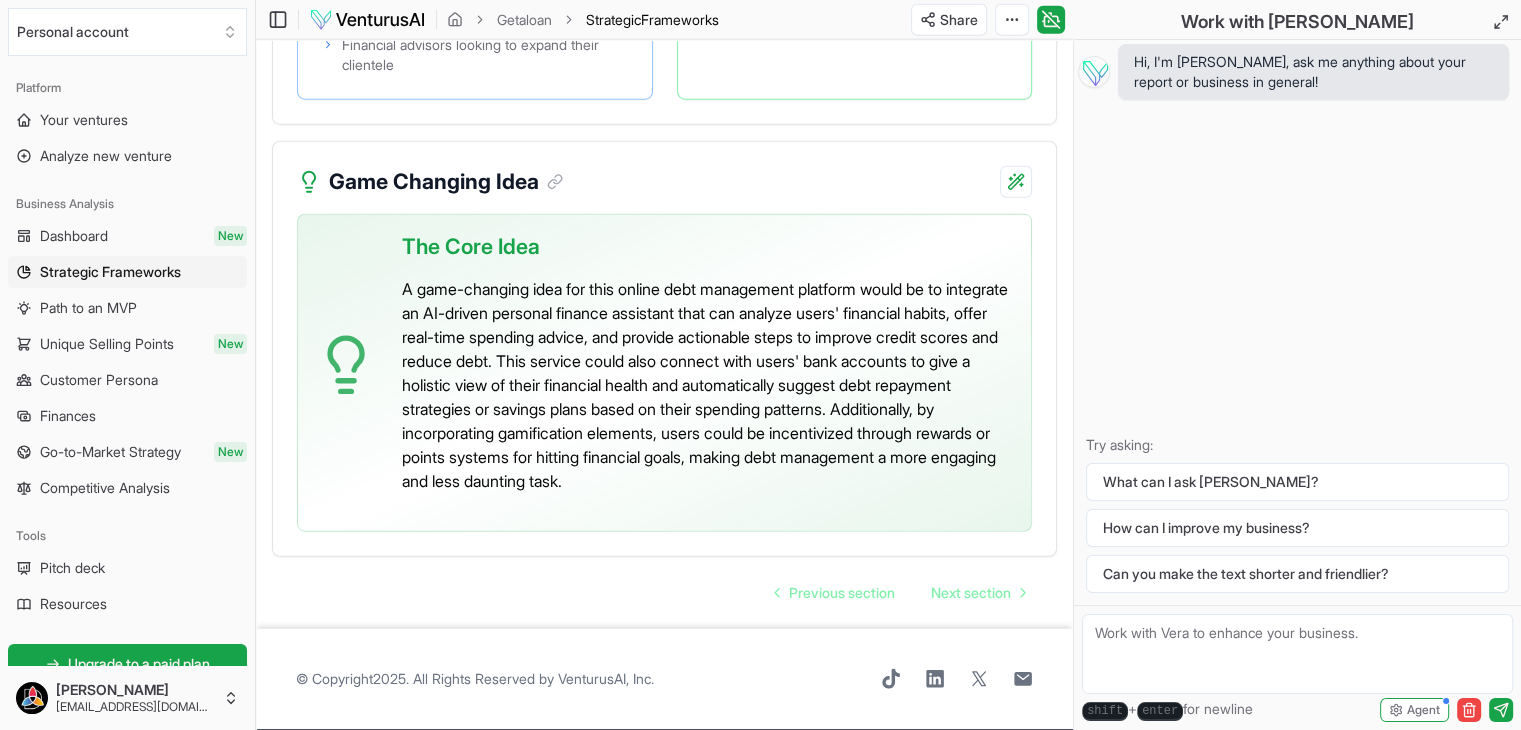 scroll, scrollTop: 5332, scrollLeft: 0, axis: vertical 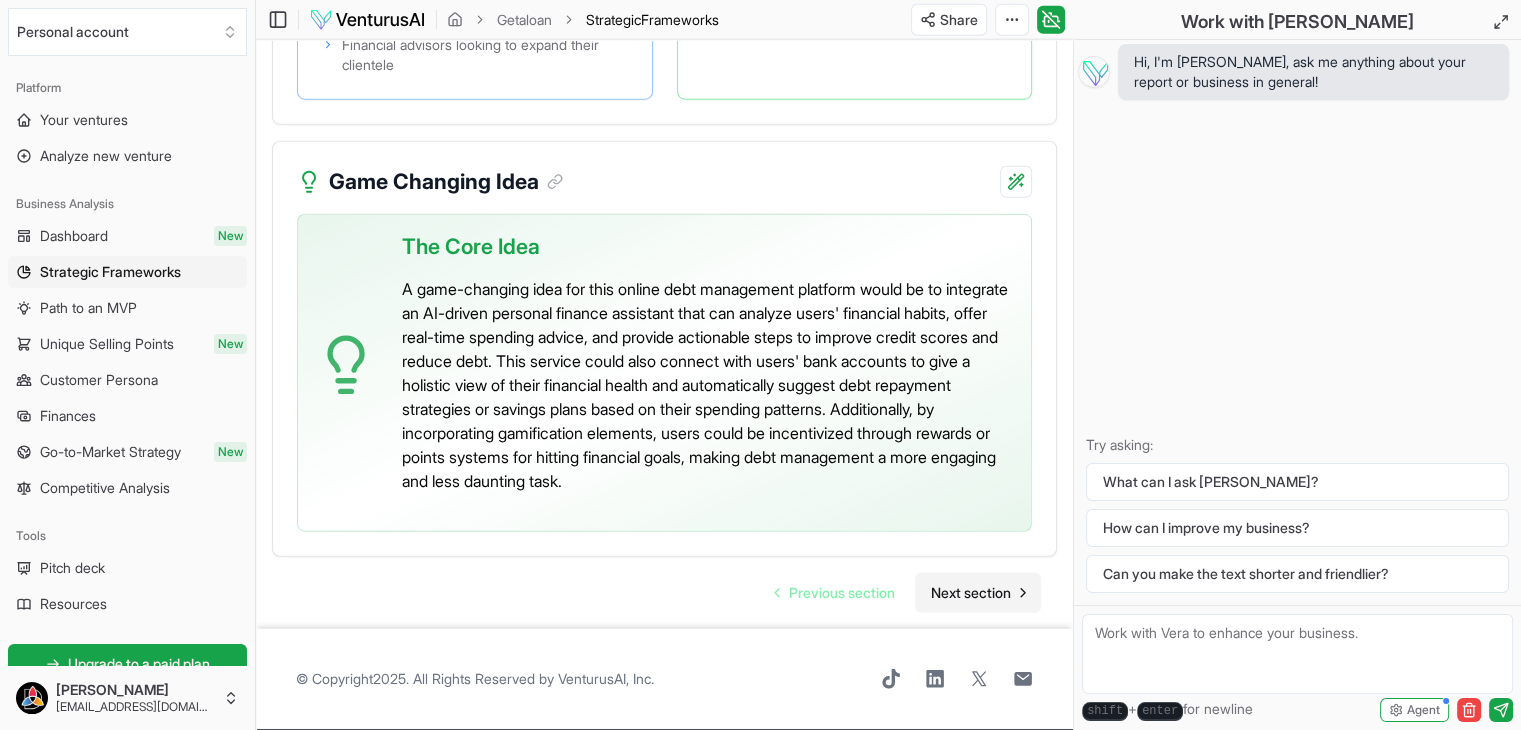 click on "Next section" at bounding box center [971, 593] 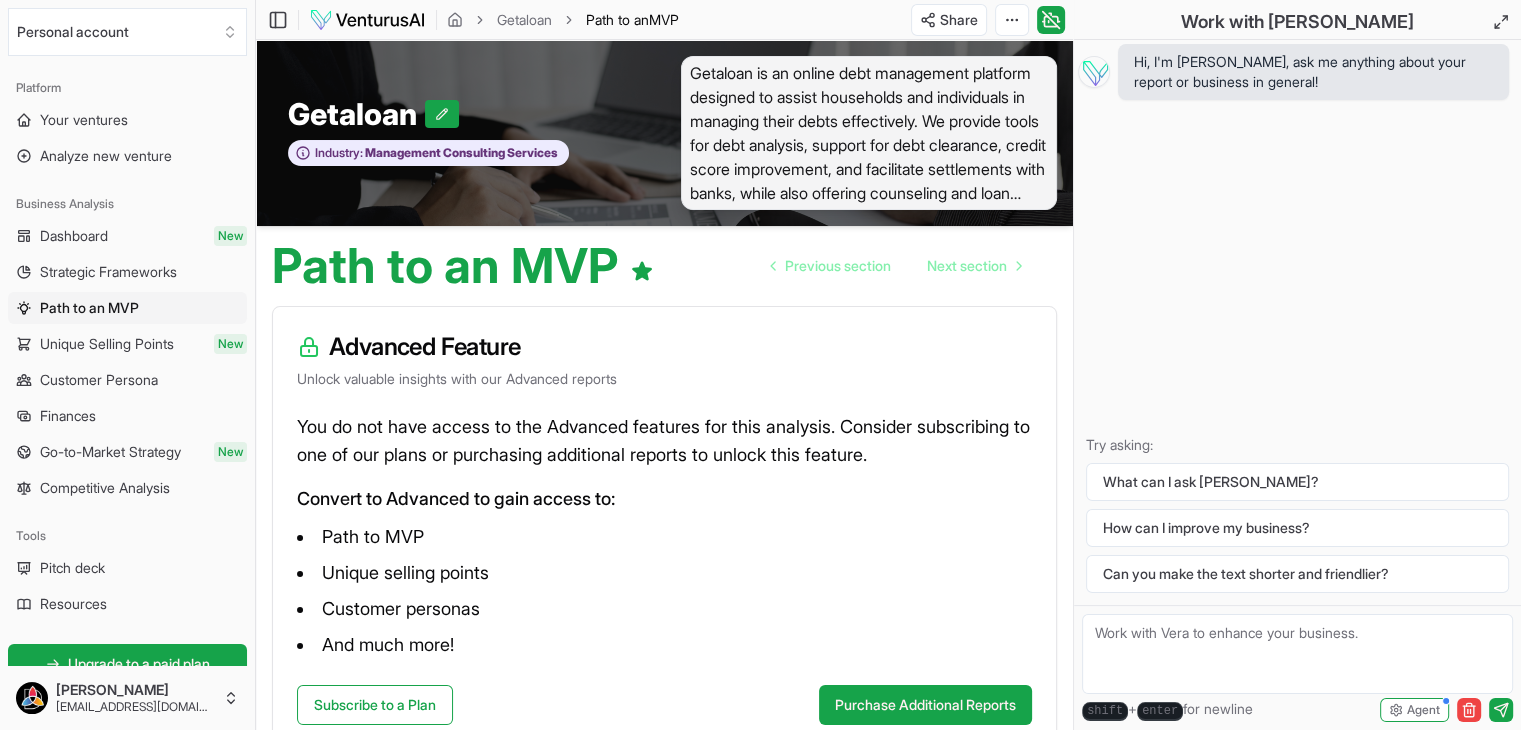 scroll, scrollTop: 136, scrollLeft: 0, axis: vertical 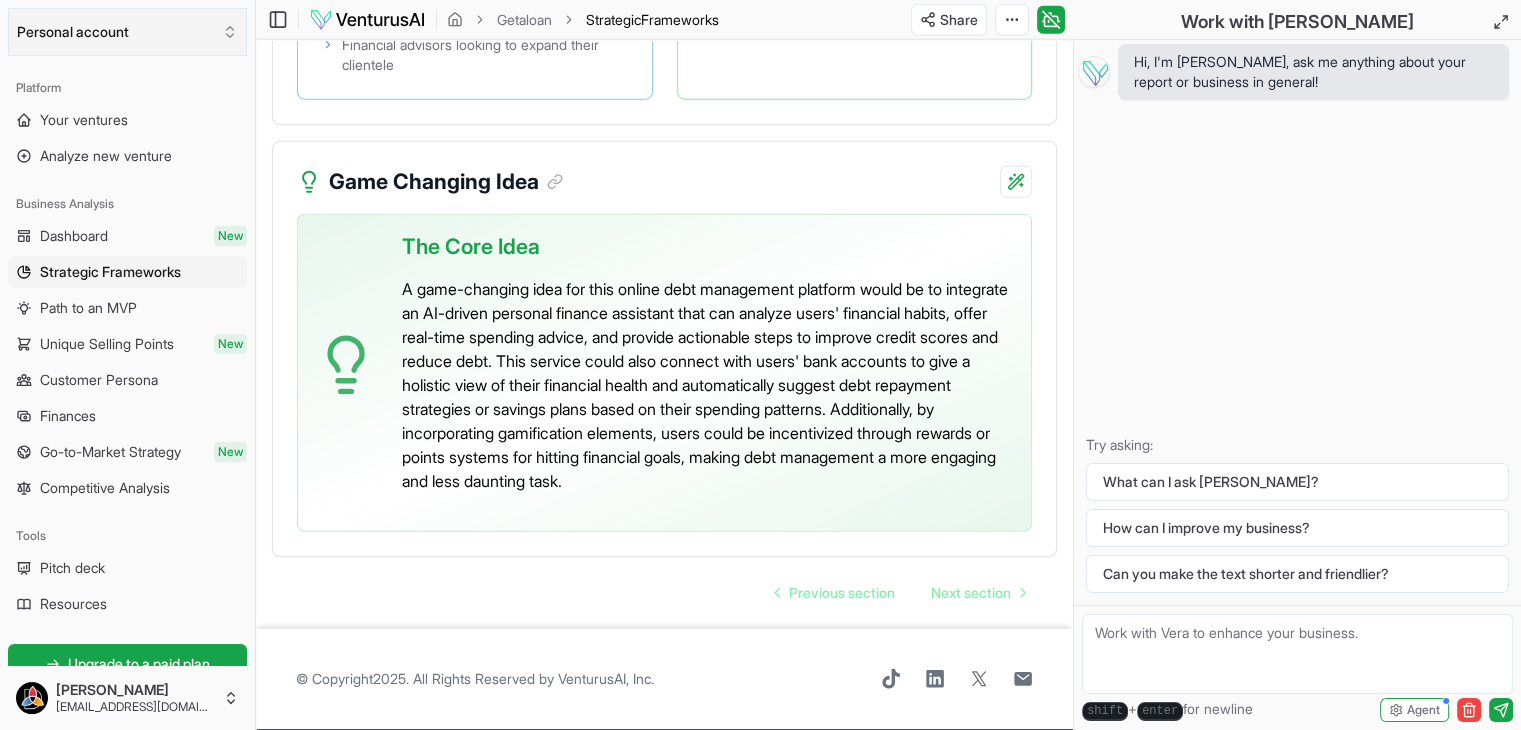 click on "Personal account" at bounding box center (127, 32) 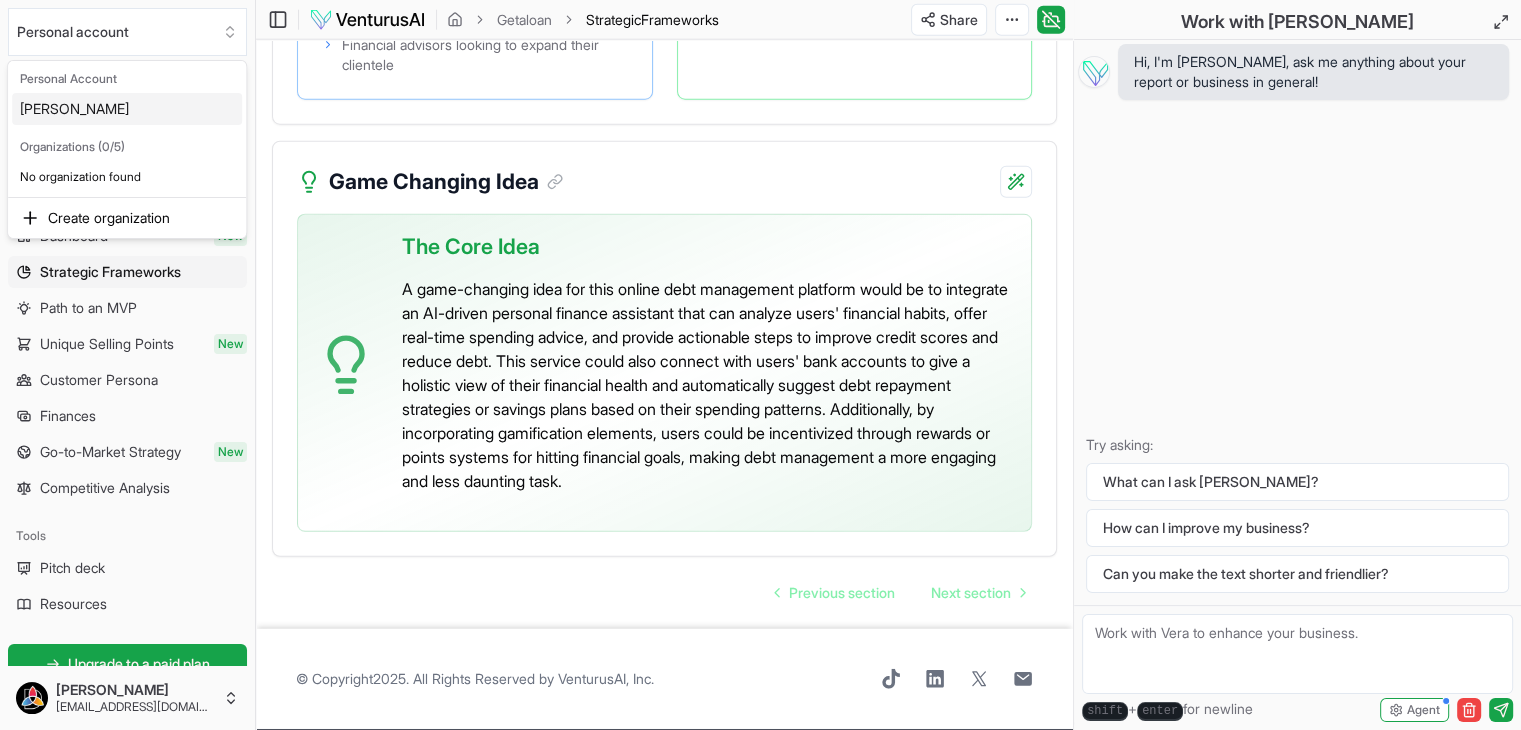 click on "We value your privacy We use cookies to enhance your browsing experience, serve personalized ads or content, and analyze our traffic. By clicking "Accept All", you consent to our use of cookies. Customize    Accept All Customize Consent Preferences   We use cookies to help you navigate efficiently and perform certain functions. You will find detailed information about all cookies under each consent category below. The cookies that are categorized as "Necessary" are stored on your browser as they are essential for enabling the basic functionalities of the site. ...  Show more Necessary Always Active Necessary cookies are required to enable the basic features of this site, such as providing secure log-in or adjusting your consent preferences. These cookies do not store any personally identifiable data. Cookie cookieyes-consent Duration 1 year Description Cookie __cf_bm Duration 1 hour Description This cookie, set by Cloudflare, is used to support Cloudflare Bot Management.  Cookie _cfuvid Duration session lidc" at bounding box center [760, -4750] 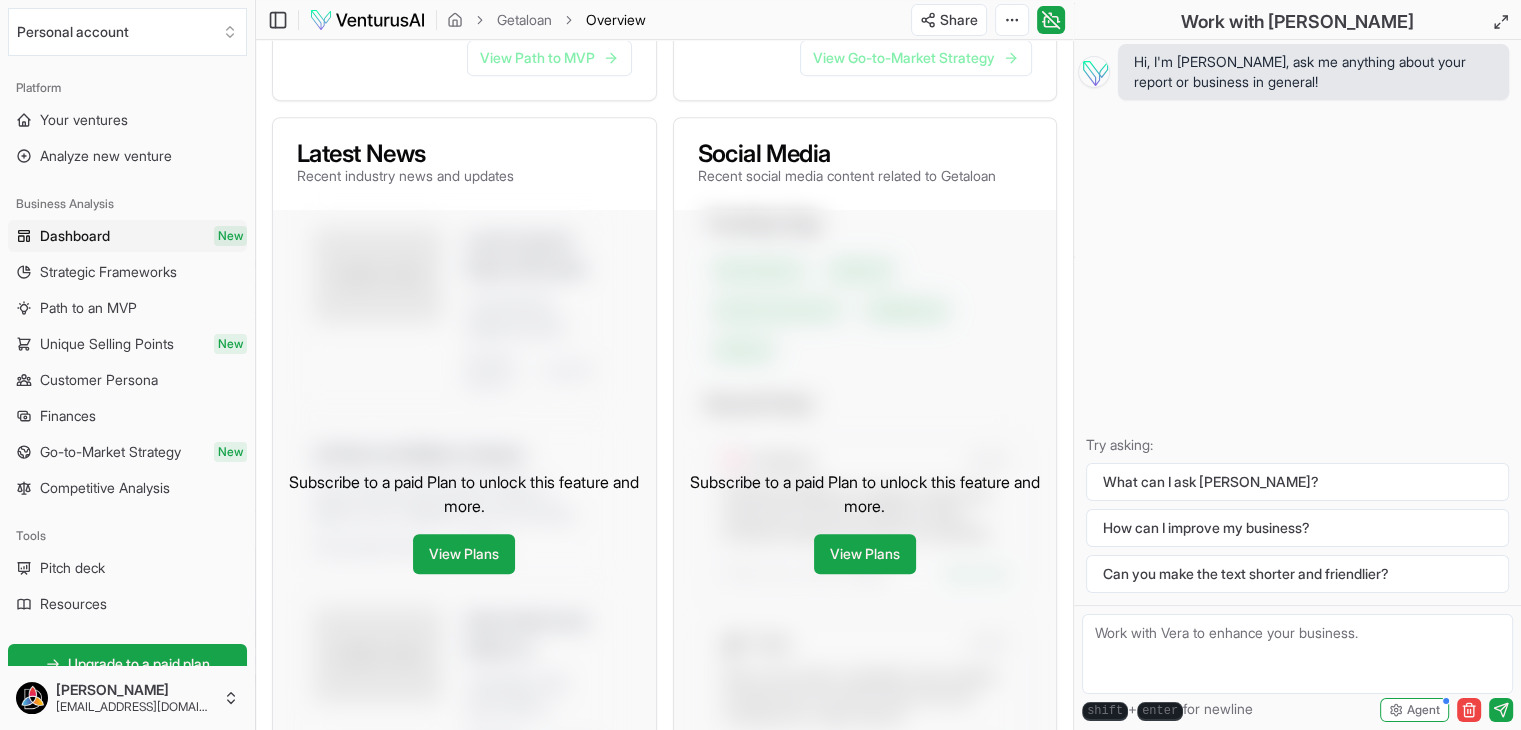 scroll, scrollTop: 912, scrollLeft: 0, axis: vertical 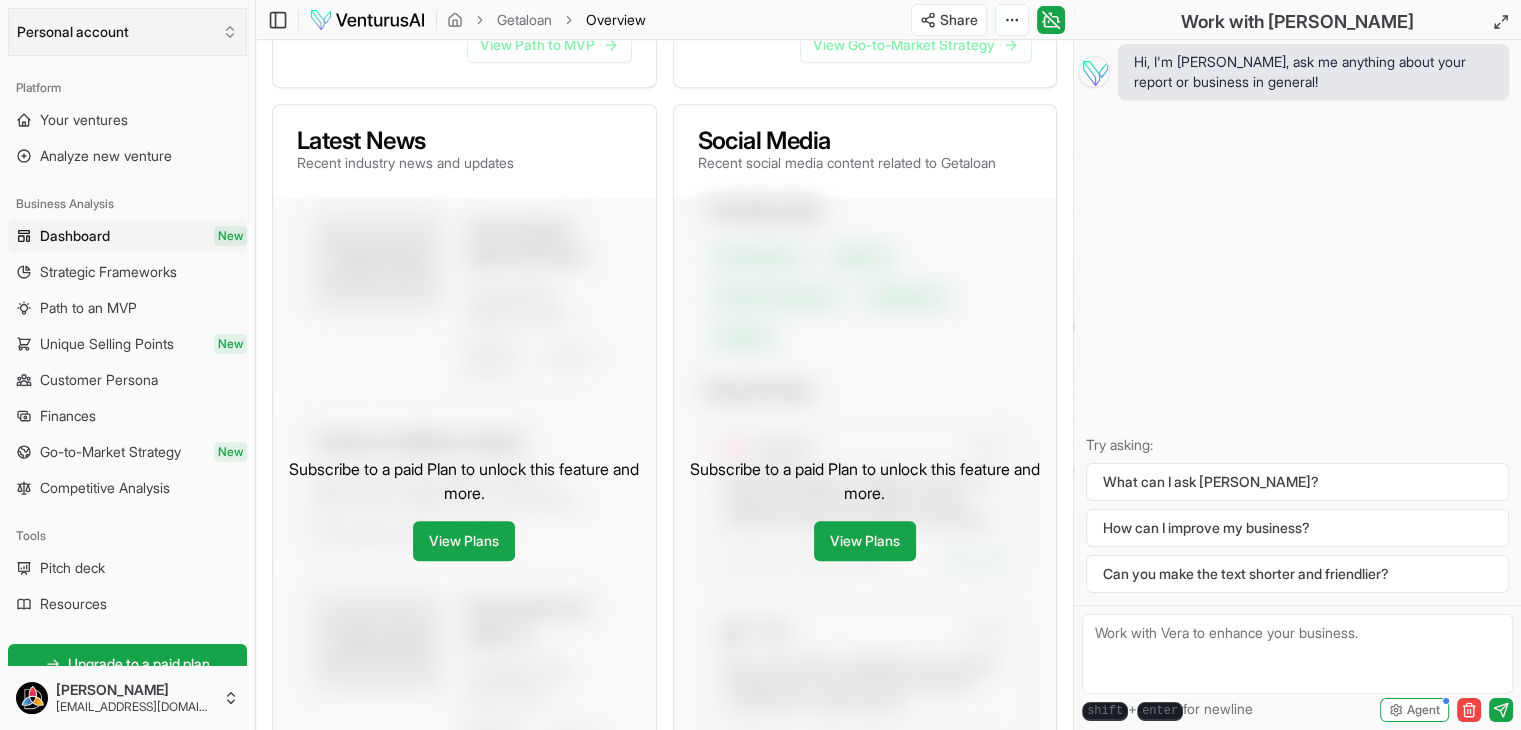 click on "Personal account" at bounding box center [127, 32] 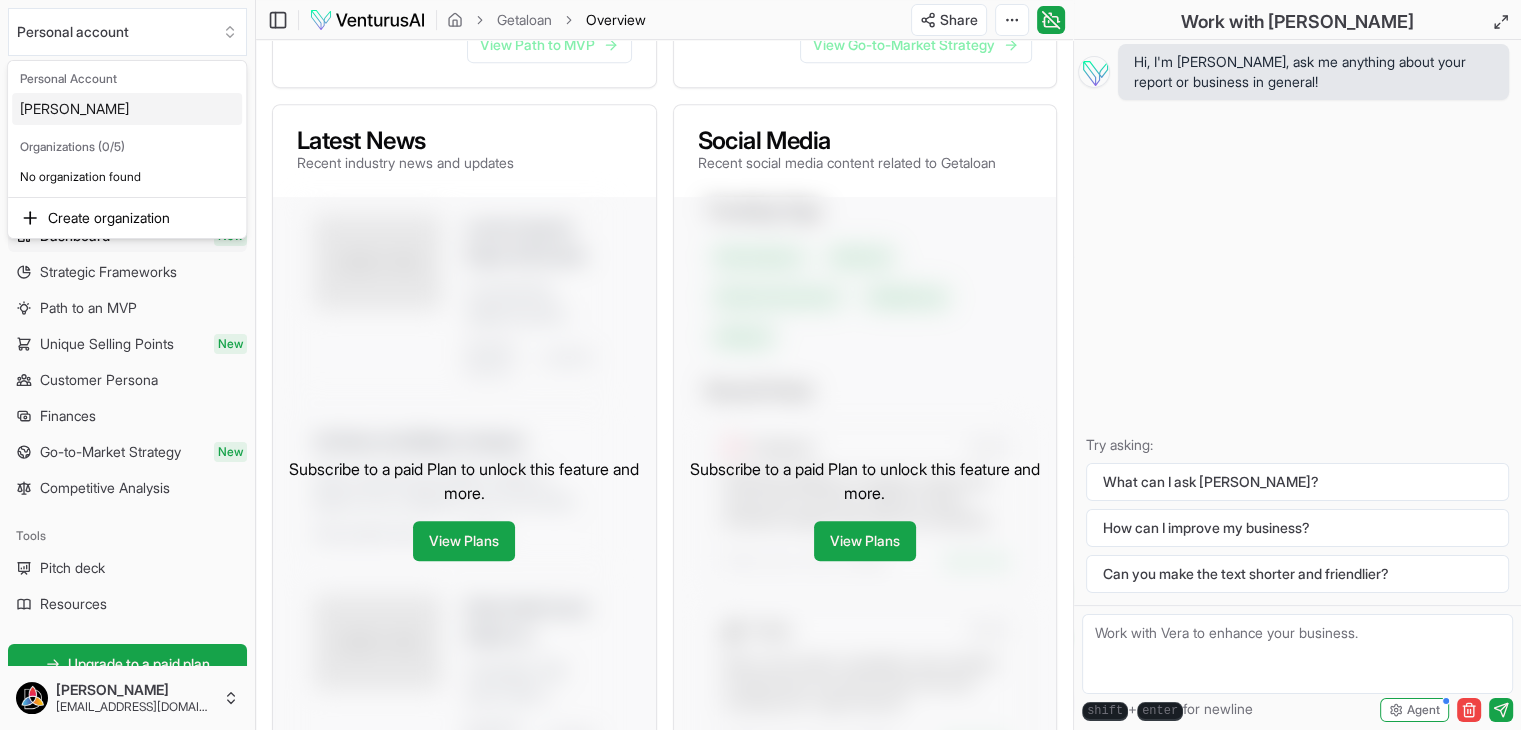 click on "We value your privacy We use cookies to enhance your browsing experience, serve personalized ads or content, and analyze our traffic. By clicking "Accept All", you consent to our use of cookies. Customize    Accept All Customize Consent Preferences   We use cookies to help you navigate efficiently and perform certain functions. You will find detailed information about all cookies under each consent category below. The cookies that are categorized as "Necessary" are stored on your browser as they are essential for enabling the basic functionalities of the site. ...  Show more Necessary Always Active Necessary cookies are required to enable the basic features of this site, such as providing secure log-in or adjusting your consent preferences. These cookies do not store any personally identifiable data. Cookie cookieyes-consent Duration 1 year Description Cookie __cf_bm Duration 1 hour Description This cookie, set by Cloudflare, is used to support Cloudflare Bot Management.  Cookie _cfuvid Duration session lidc" at bounding box center (760, -547) 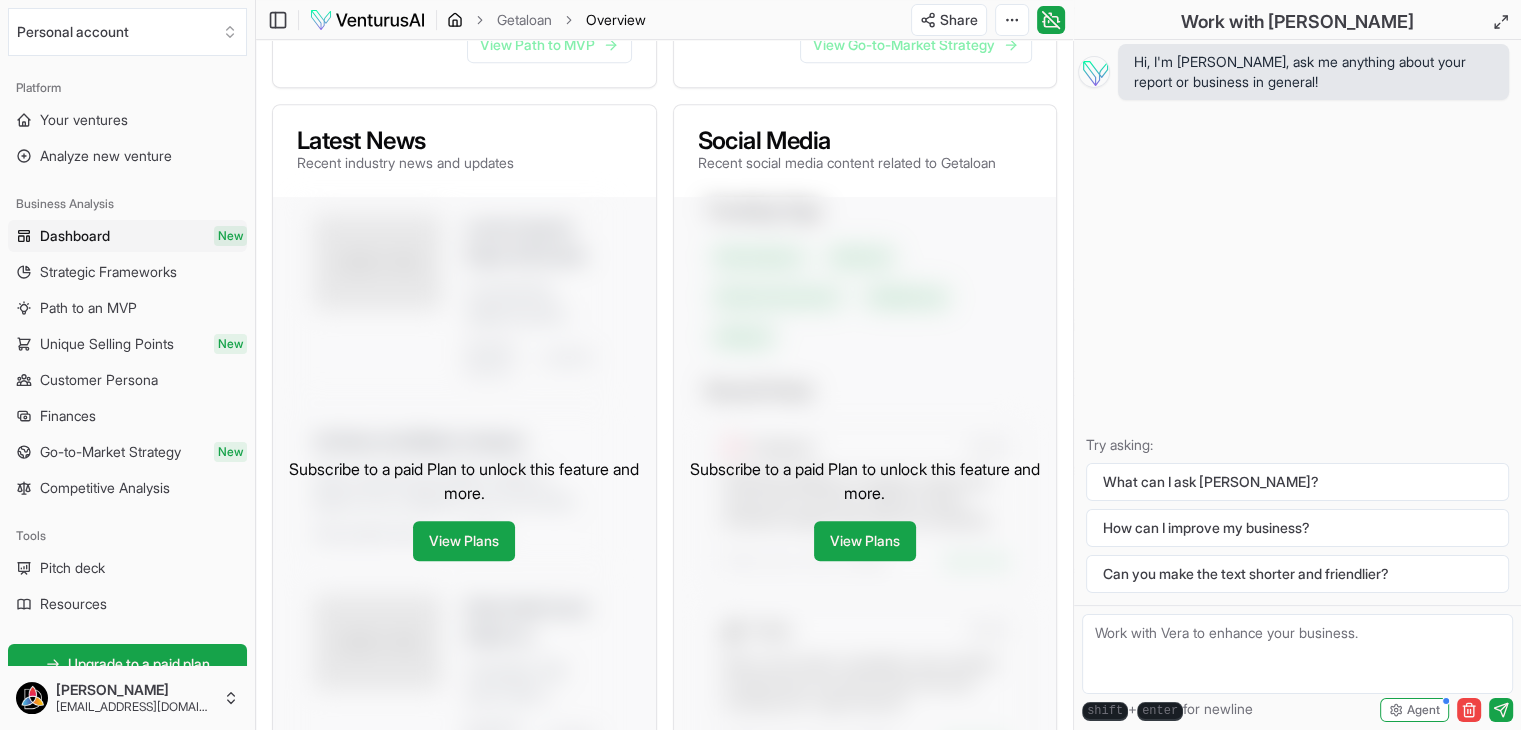 click 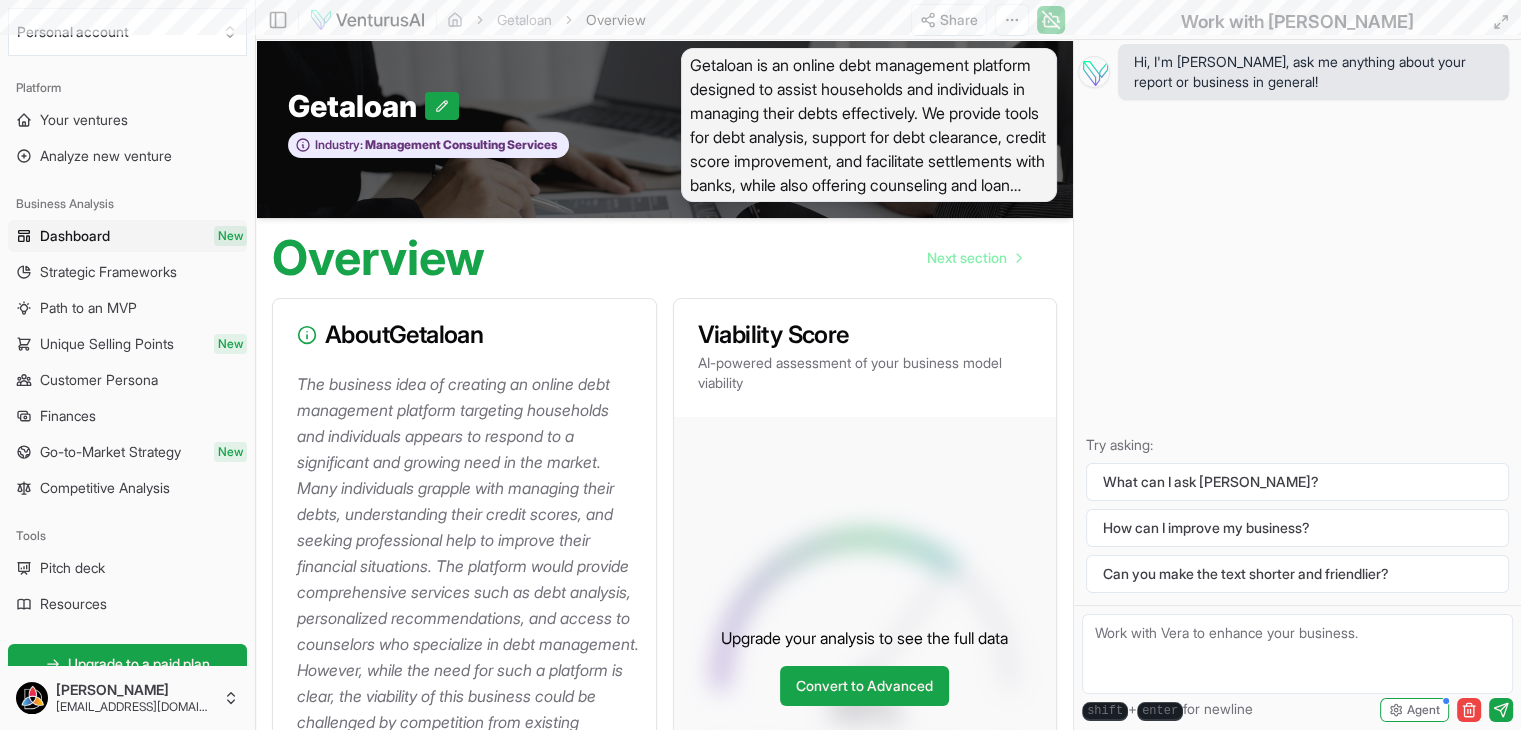 scroll, scrollTop: 0, scrollLeft: 0, axis: both 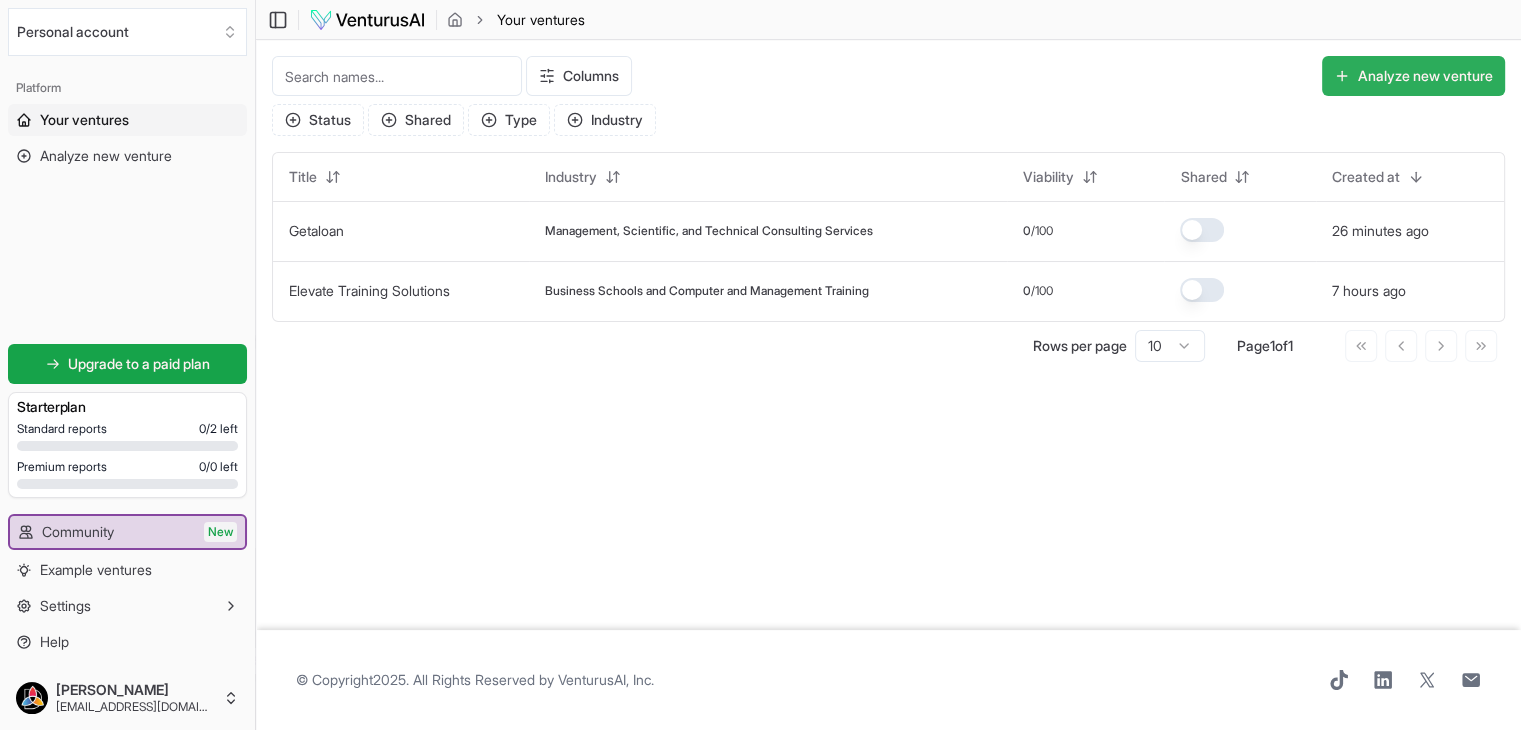 click on "Analyze new venture" at bounding box center [1413, 76] 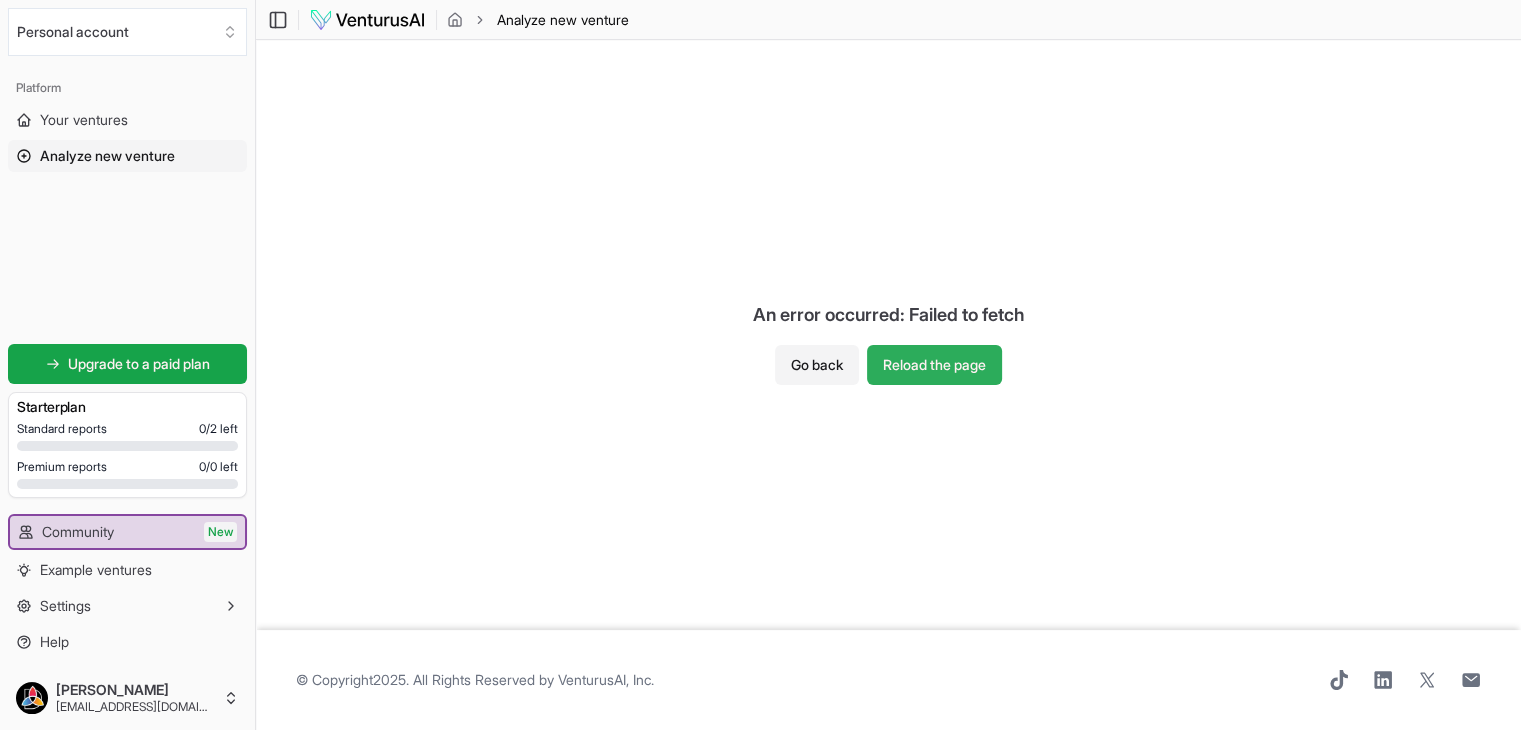 click on "Reload the page" at bounding box center [934, 365] 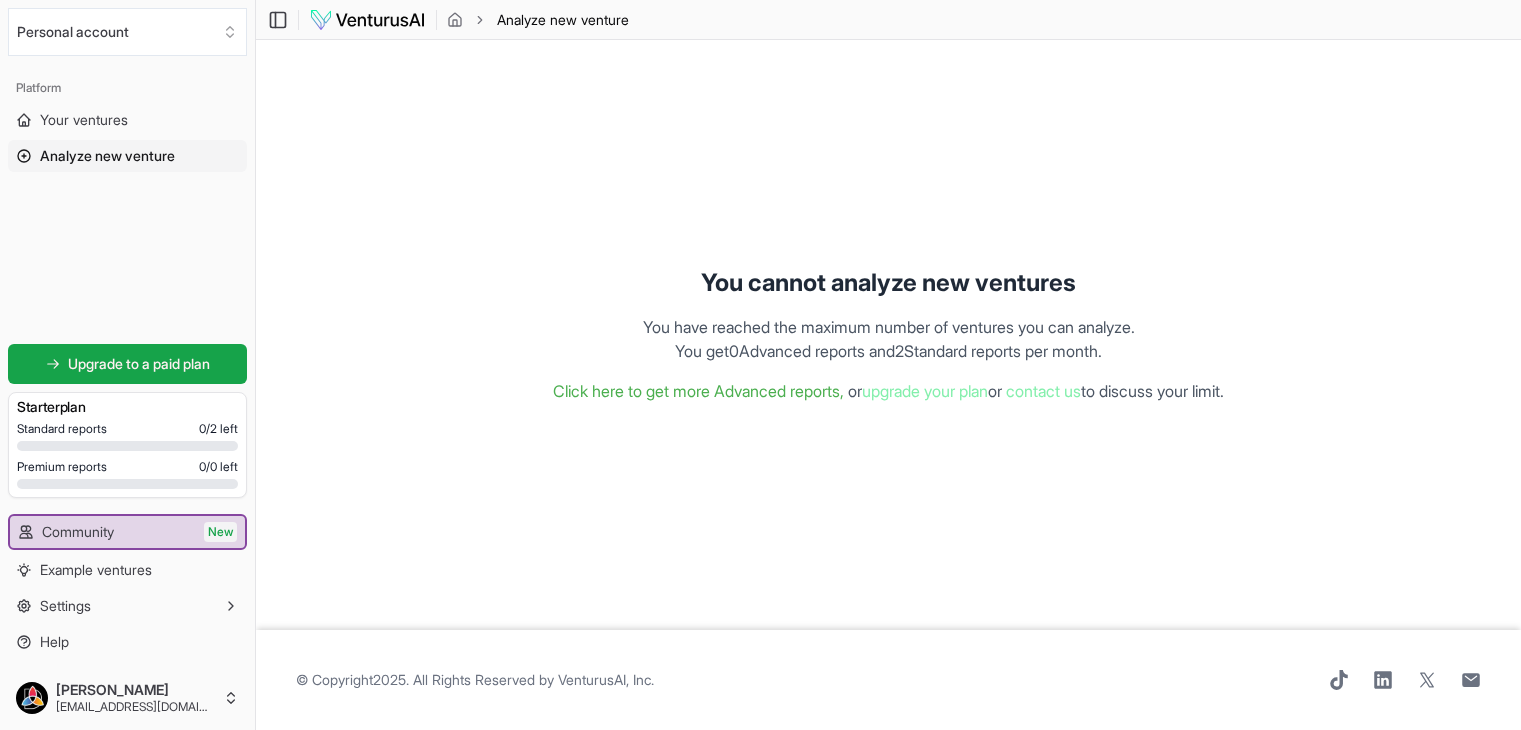 scroll, scrollTop: 0, scrollLeft: 0, axis: both 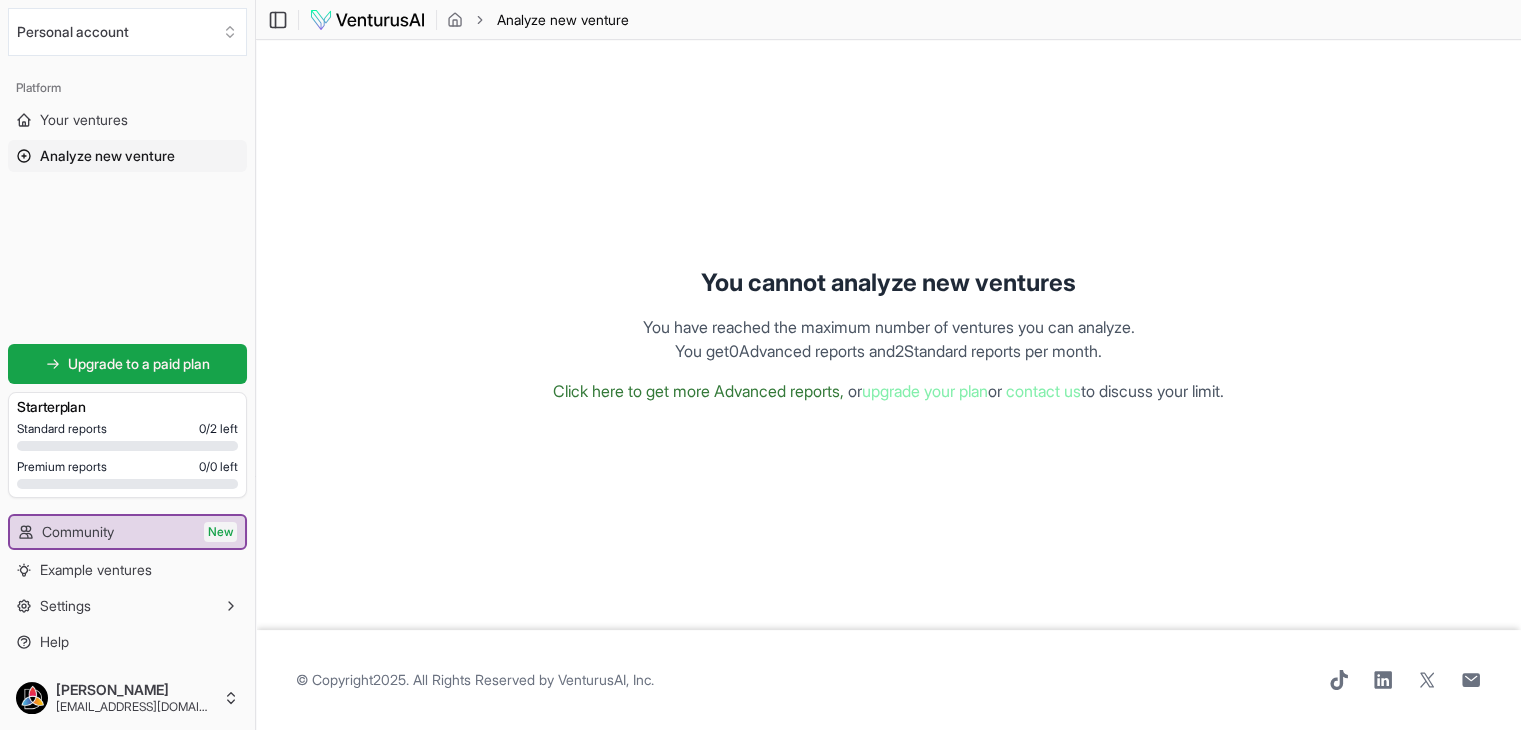 click on "Click here to get more Advanced reports," at bounding box center [698, 391] 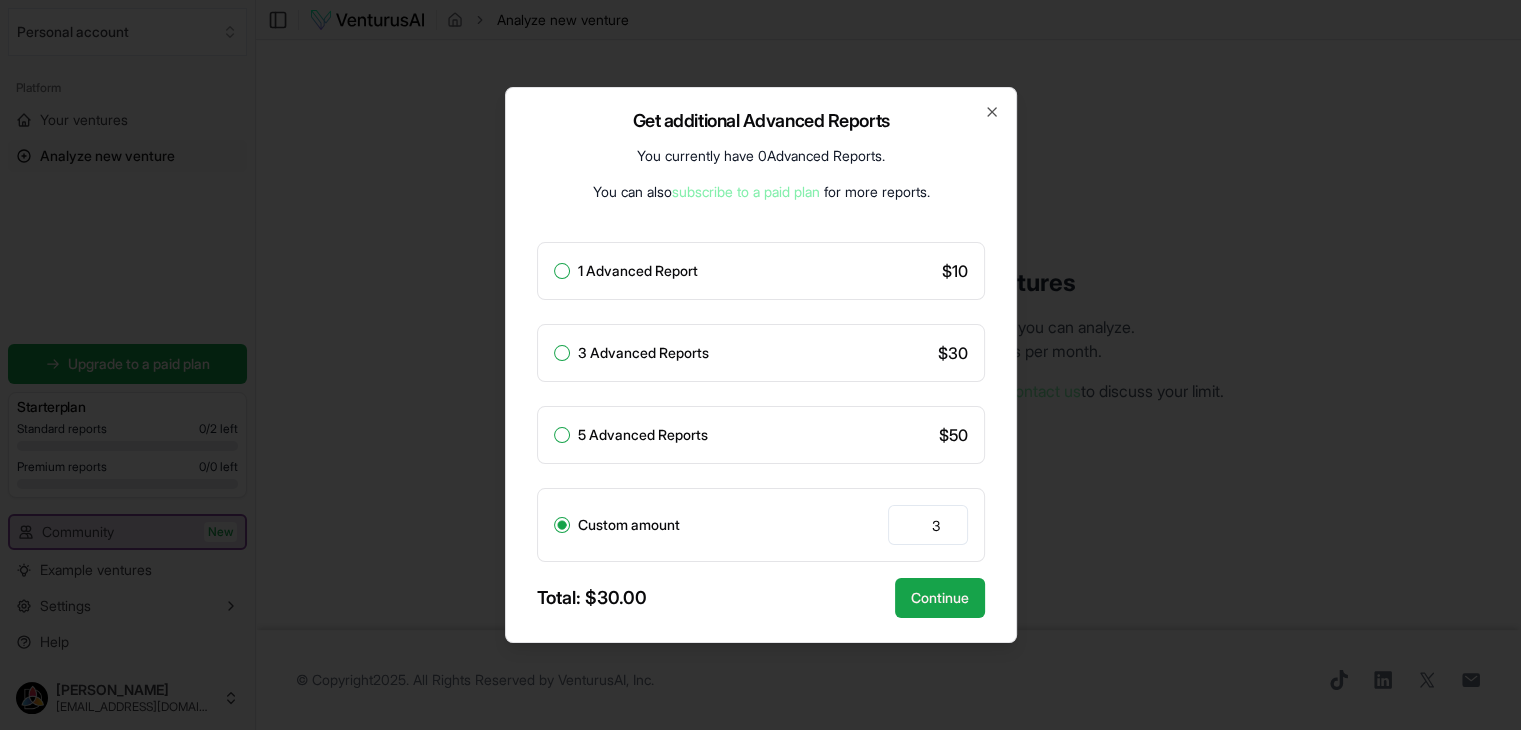 click on "5 Advanced Reports" at bounding box center [631, 435] 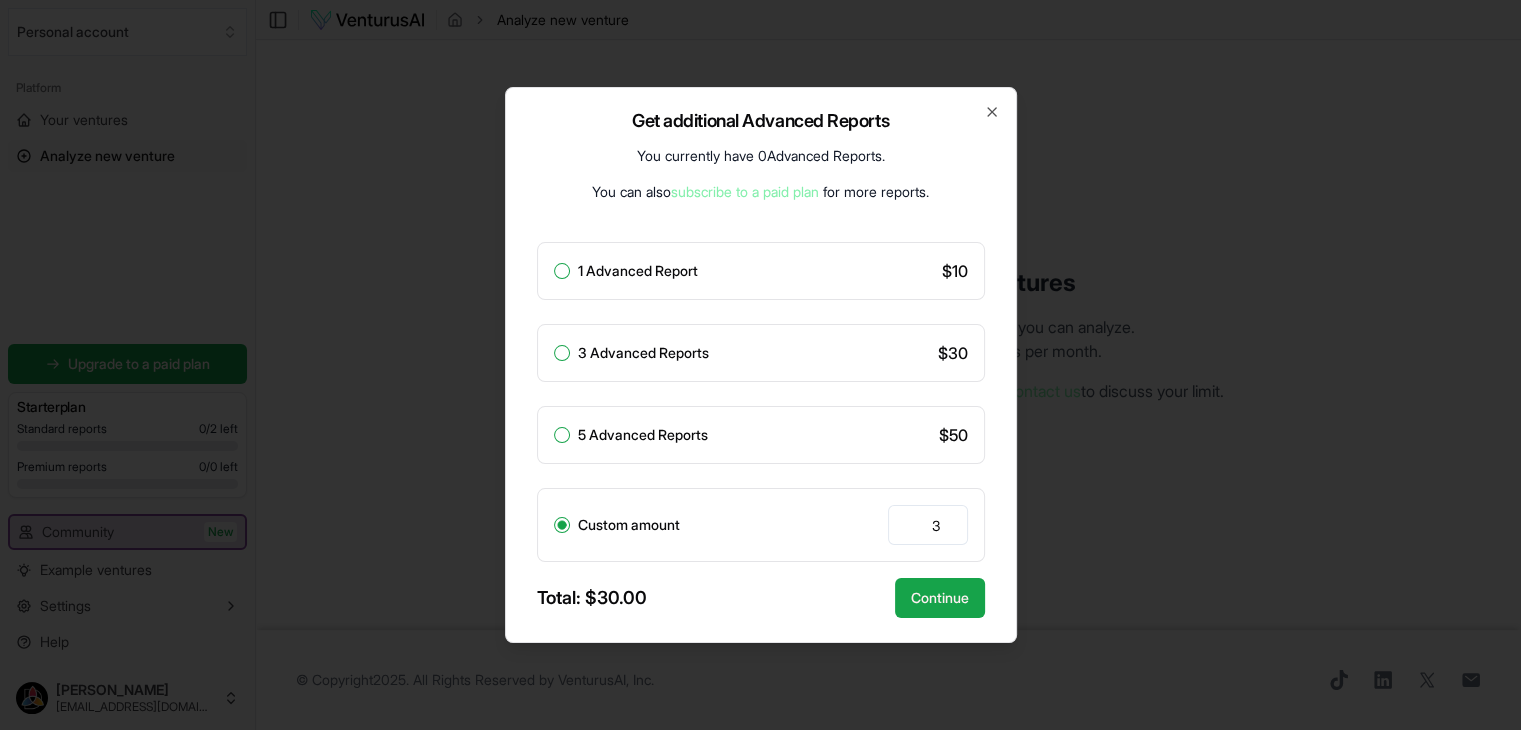click on "5 Advanced Reports" at bounding box center [562, 435] 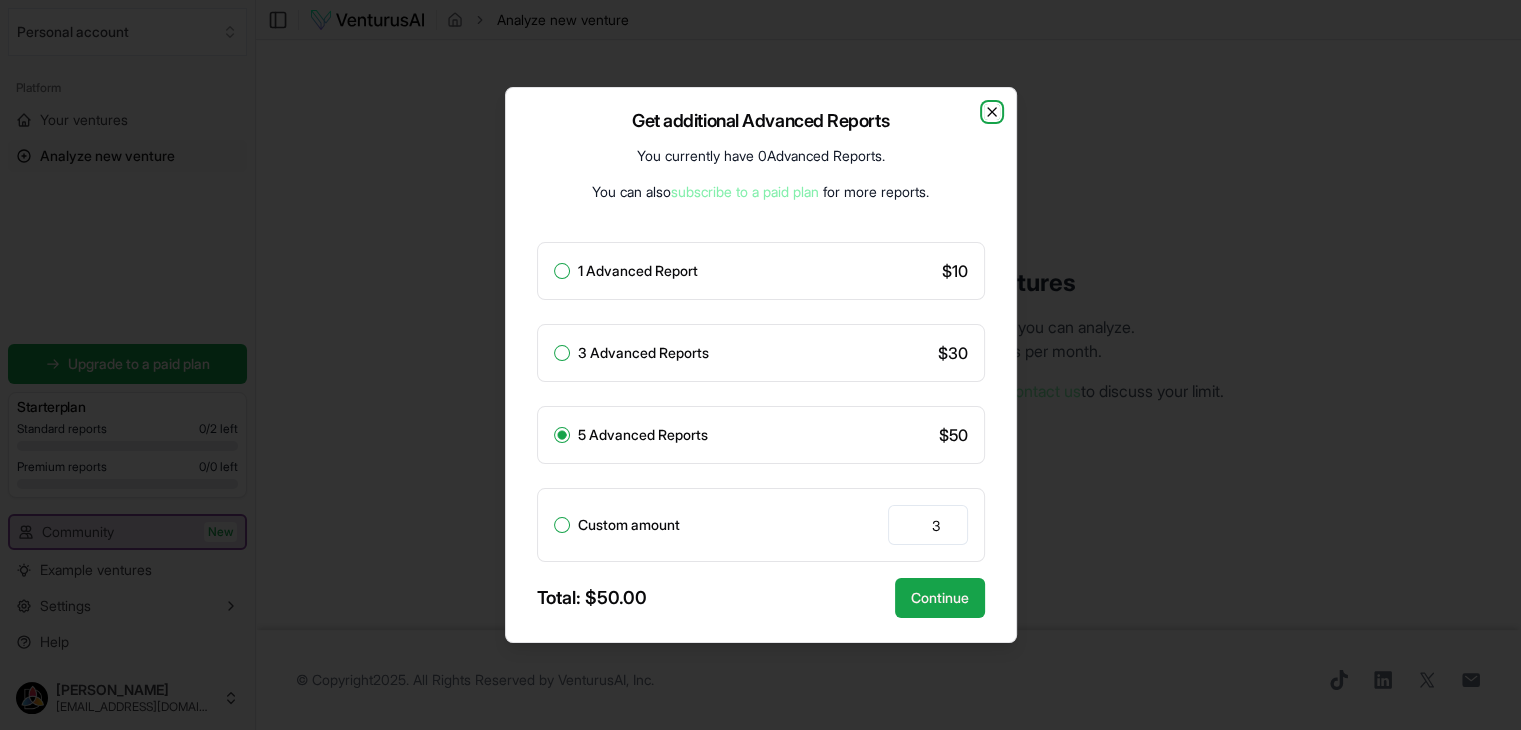 click 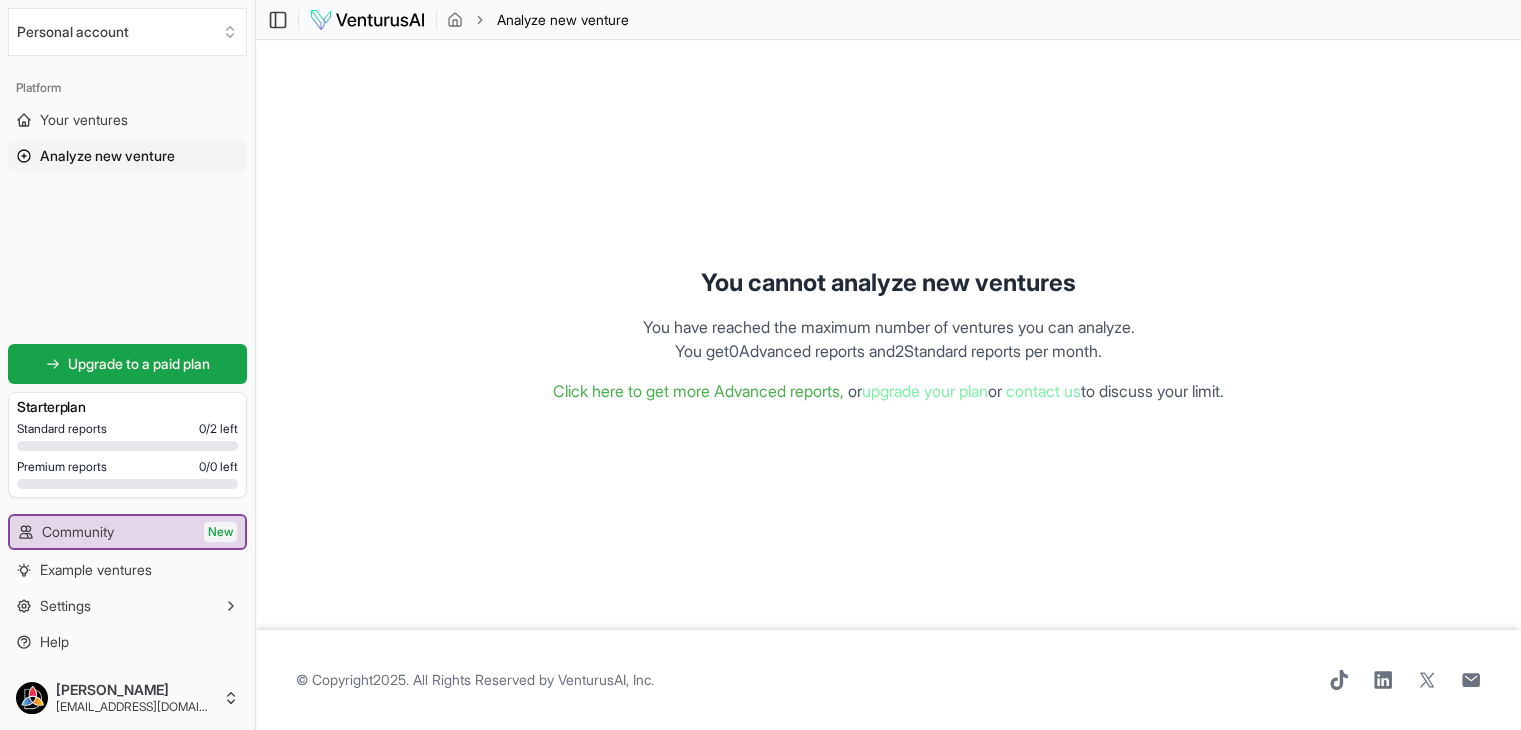 scroll, scrollTop: 0, scrollLeft: 0, axis: both 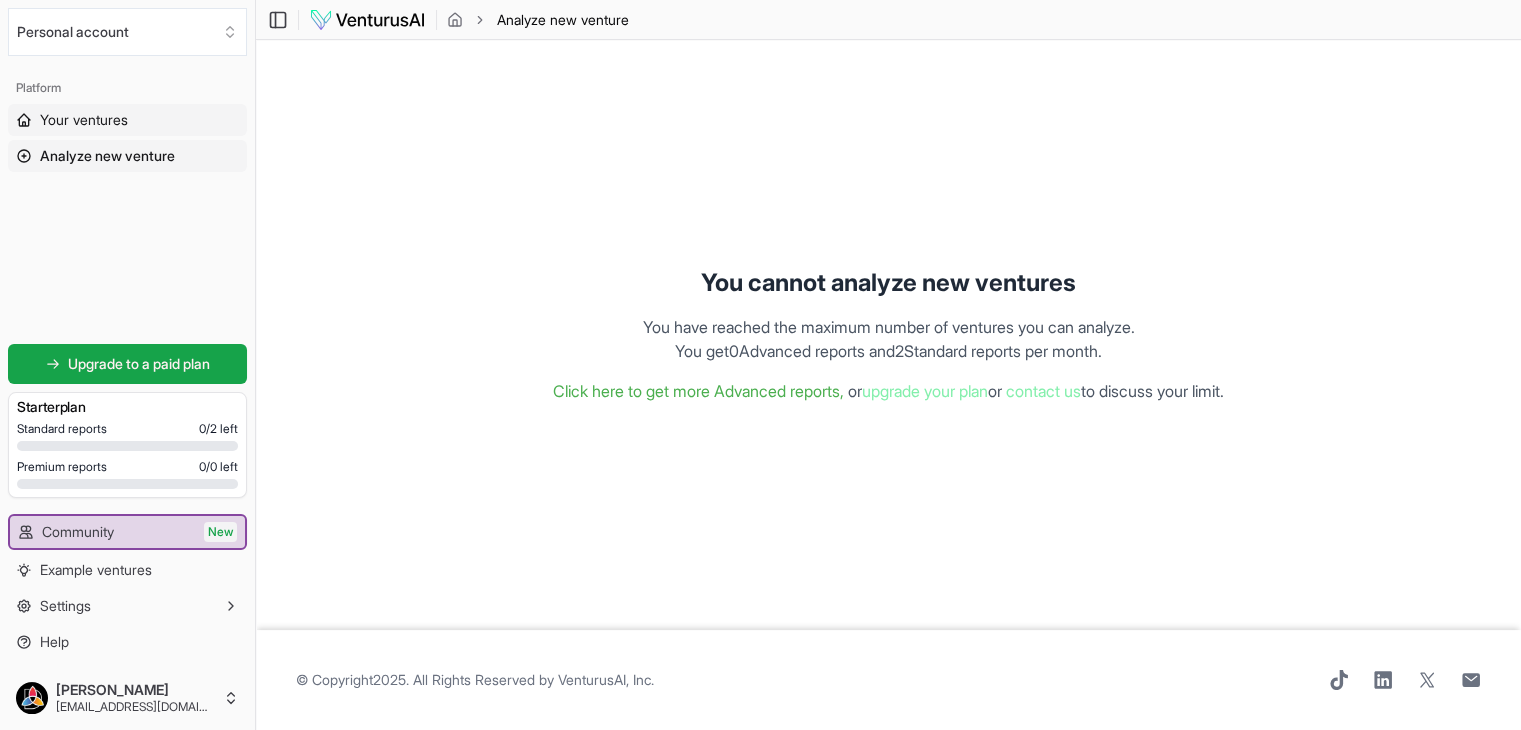 click on "Your ventures" at bounding box center [84, 120] 